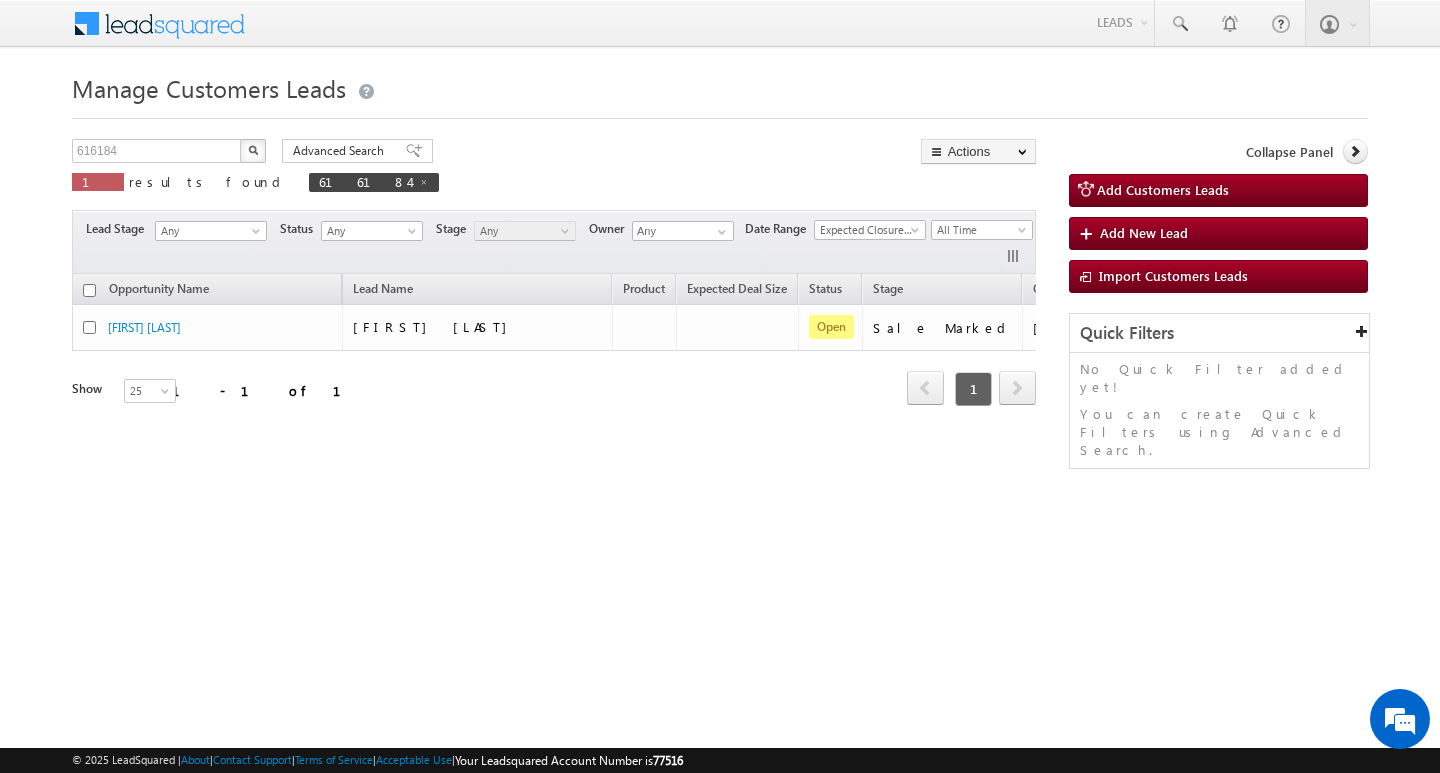 scroll, scrollTop: 0, scrollLeft: 0, axis: both 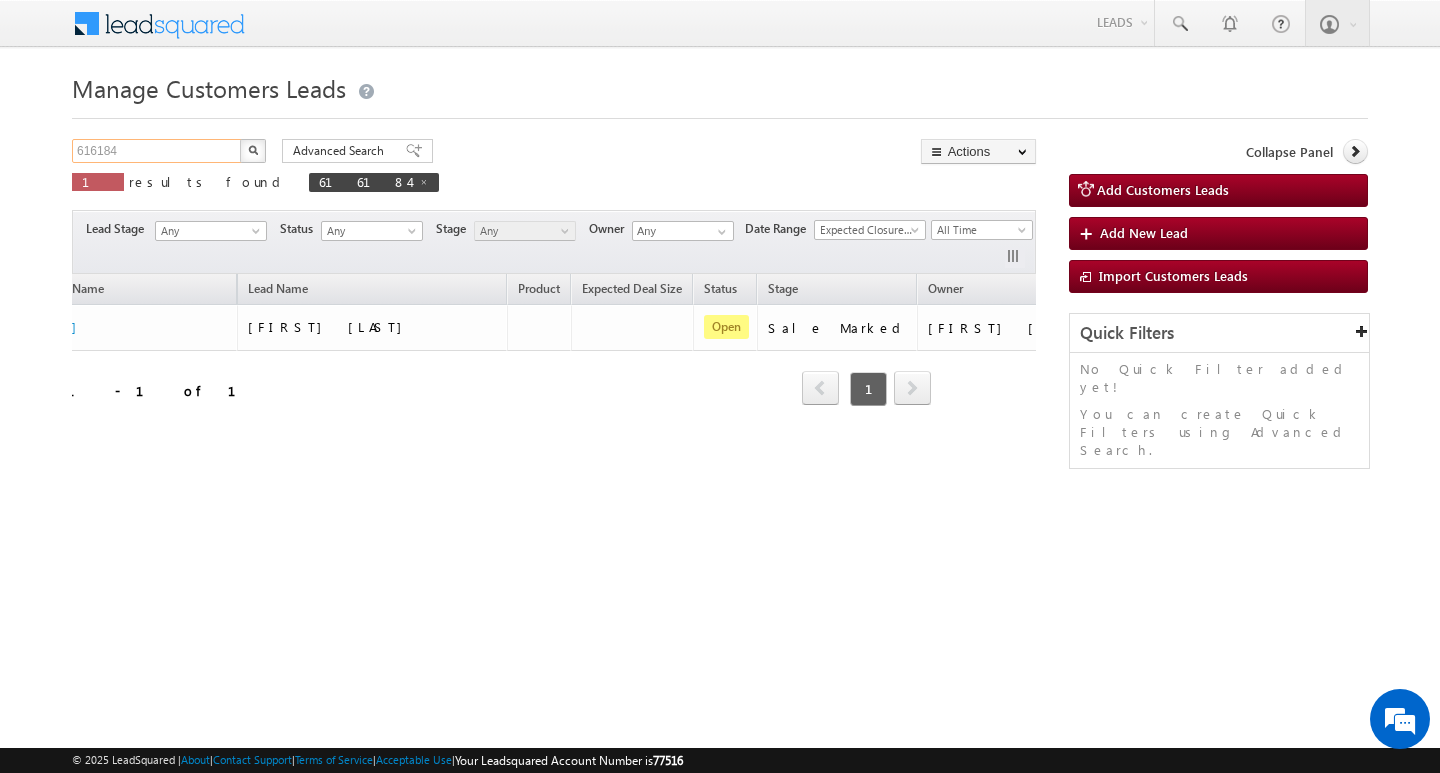 click on "616184" at bounding box center [157, 151] 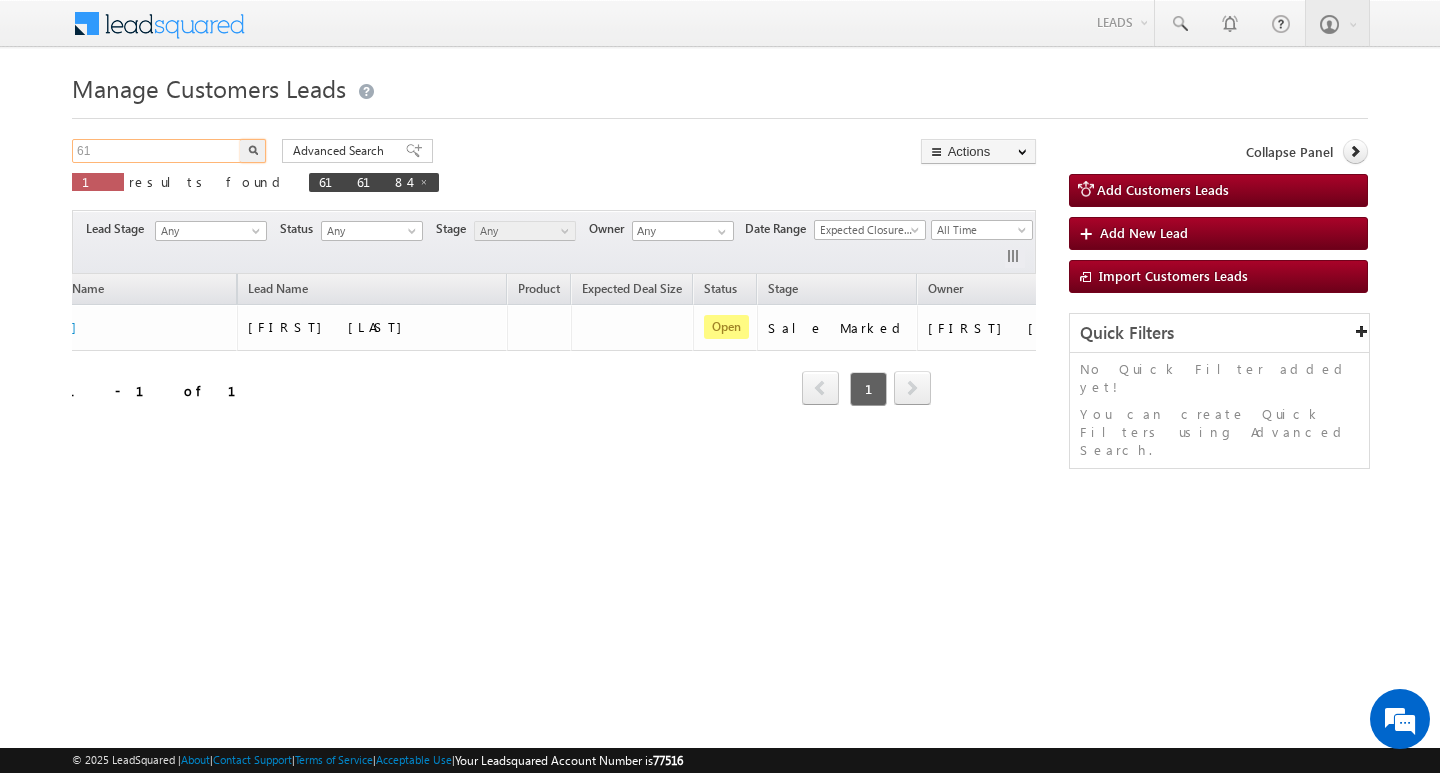type on "6" 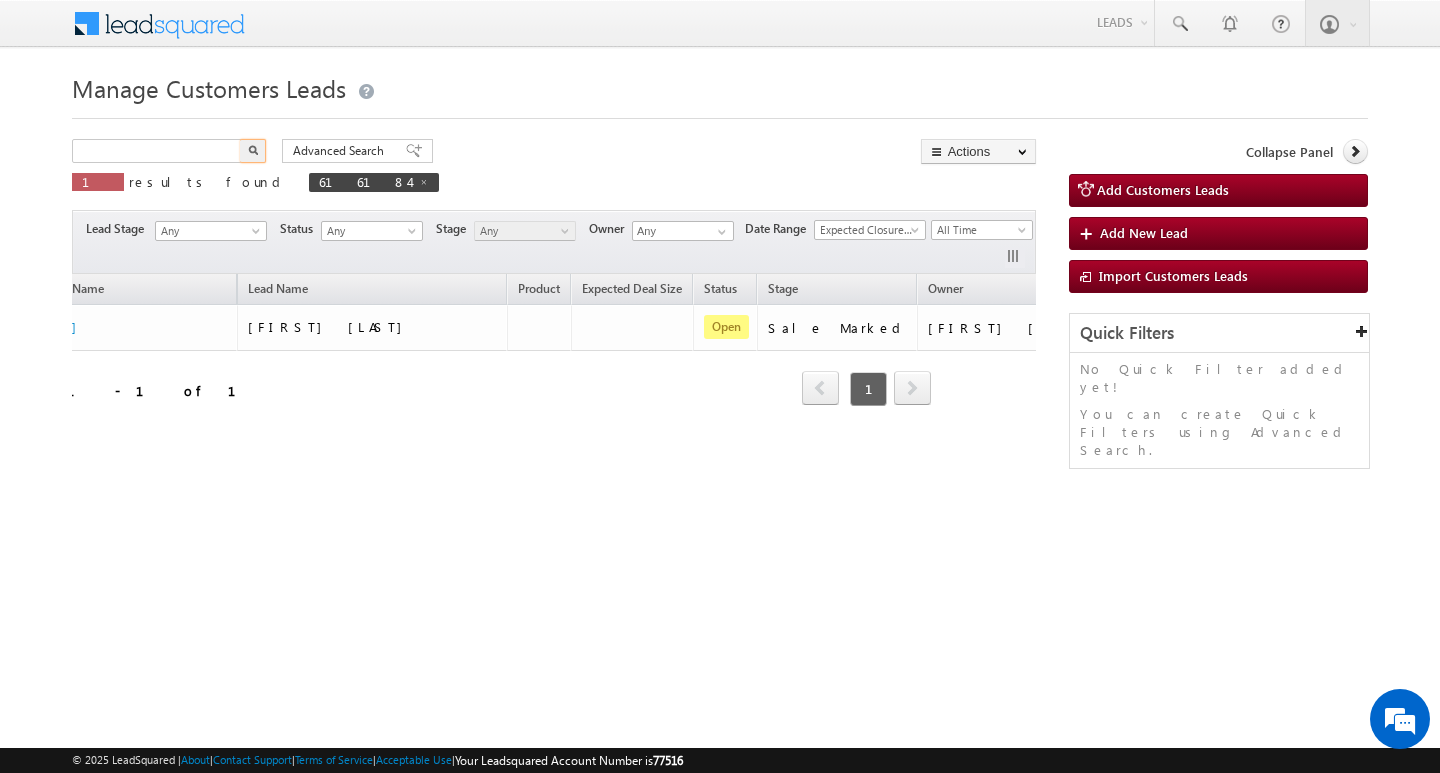 type on "Search Customers Leads" 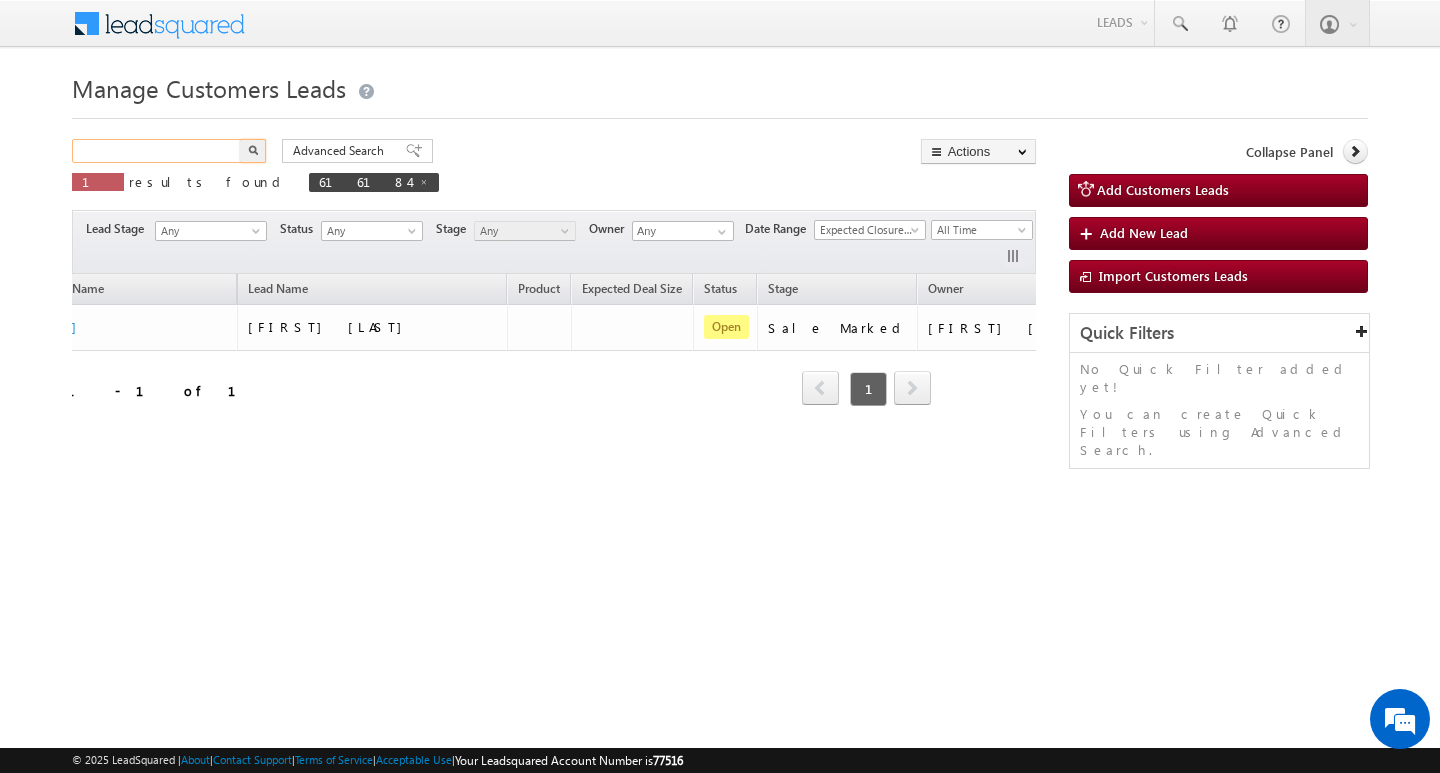 click at bounding box center (157, 151) 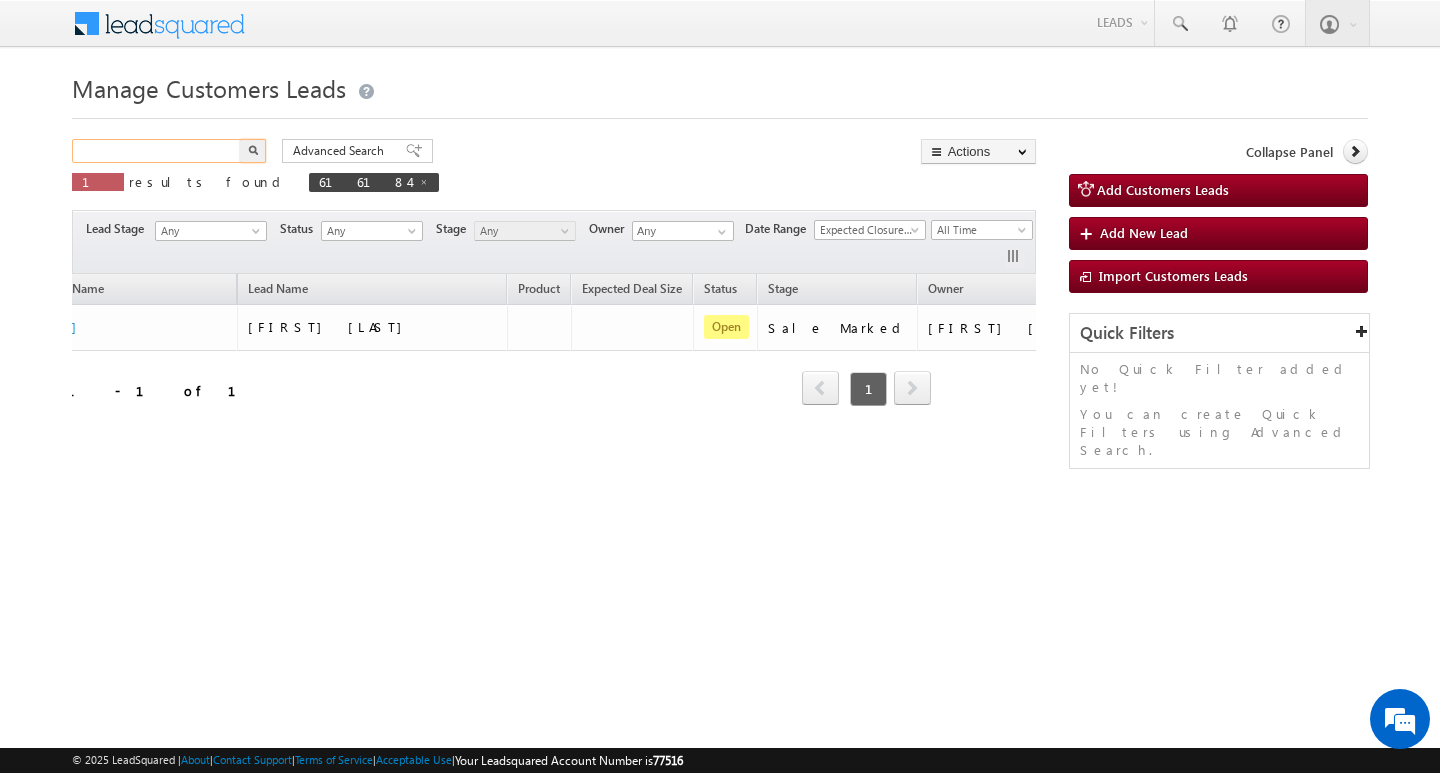 paste on "[NUMBER]" 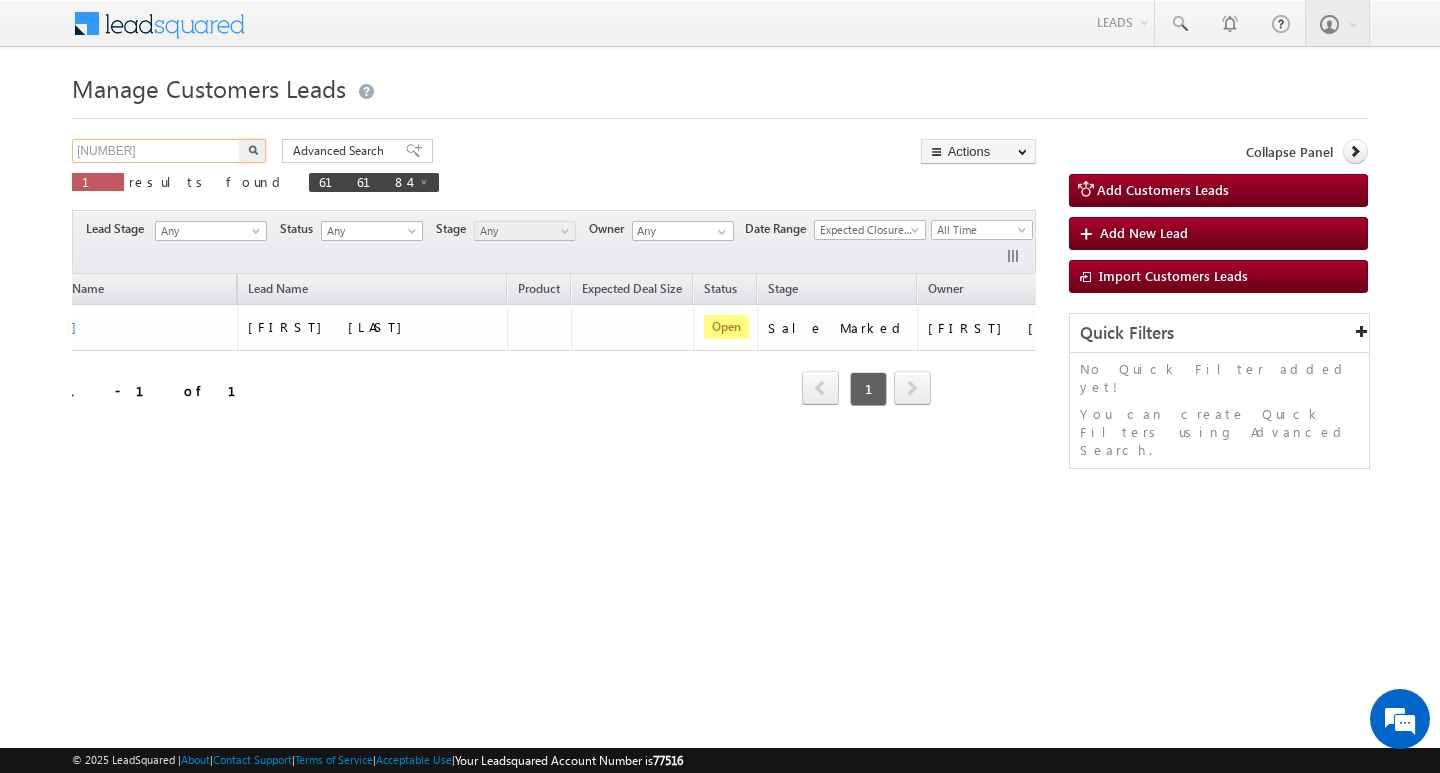 type on "[NUMBER]" 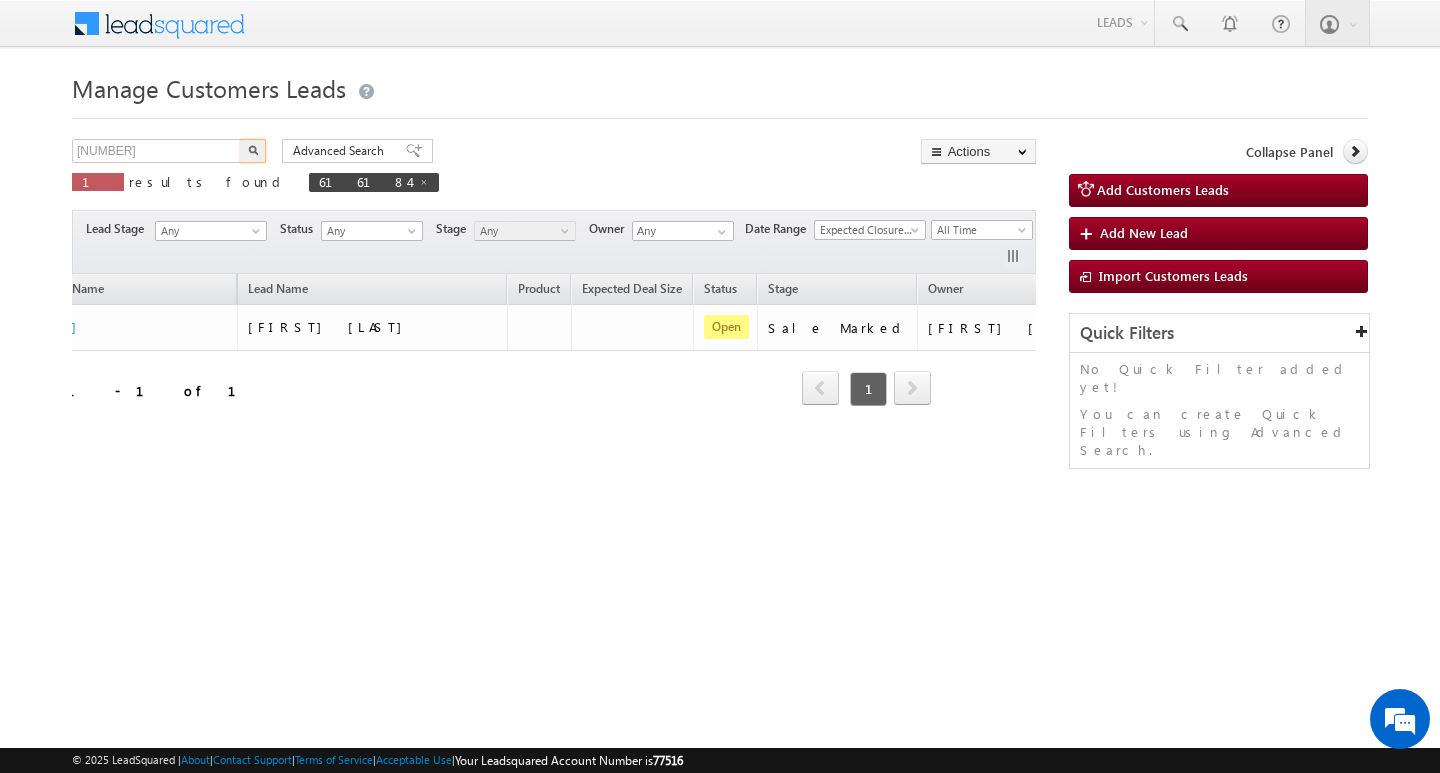 click at bounding box center [253, 150] 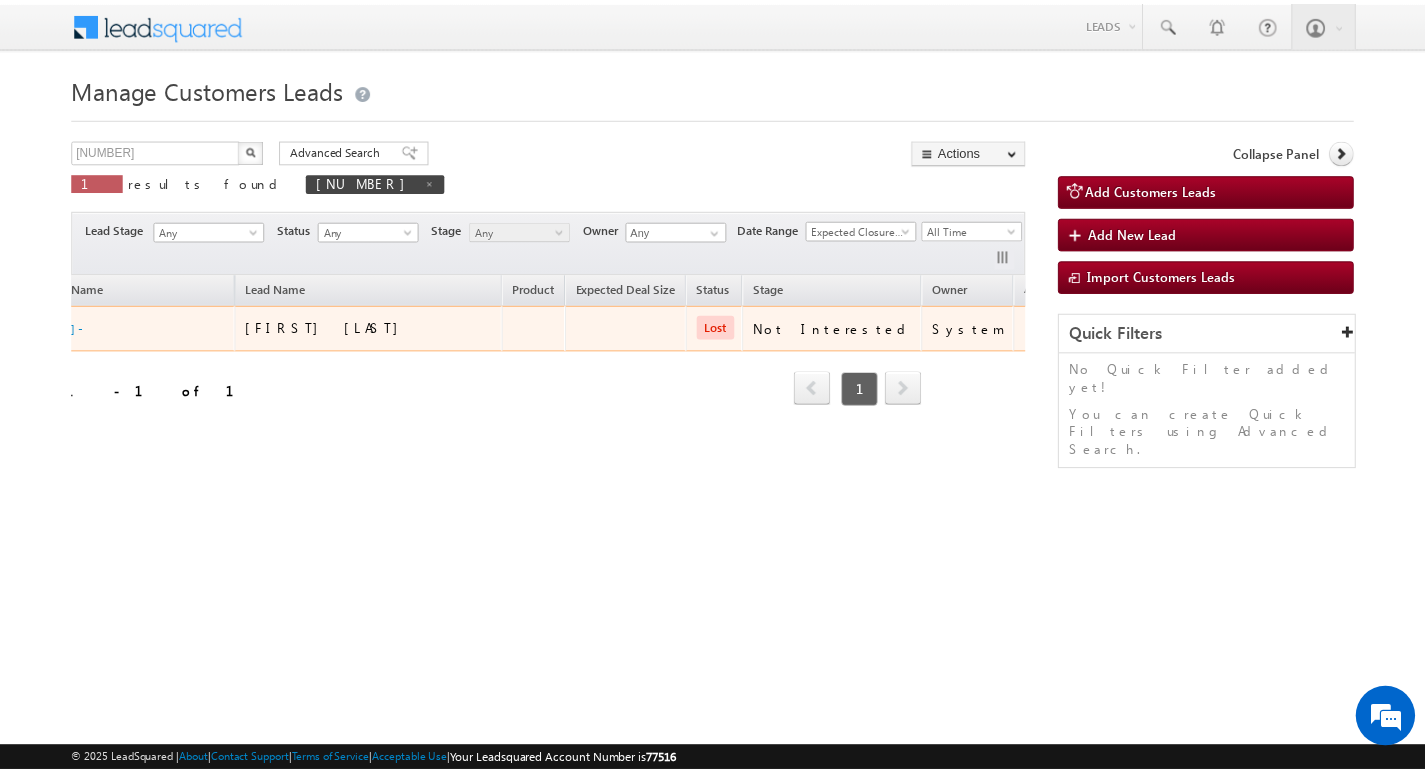 scroll, scrollTop: 0, scrollLeft: 69, axis: horizontal 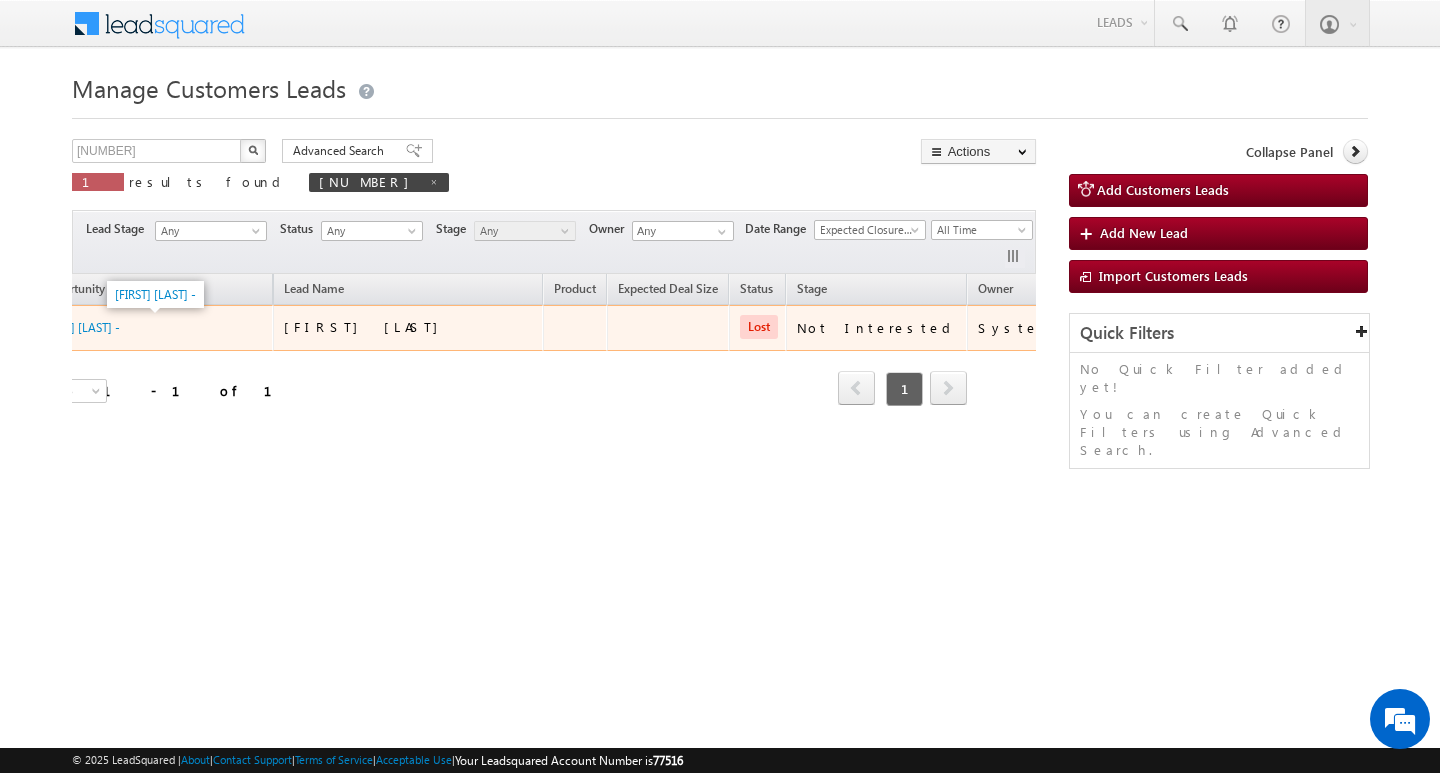 click on "[FIRST] [LAST]  -" at bounding box center (139, 327) 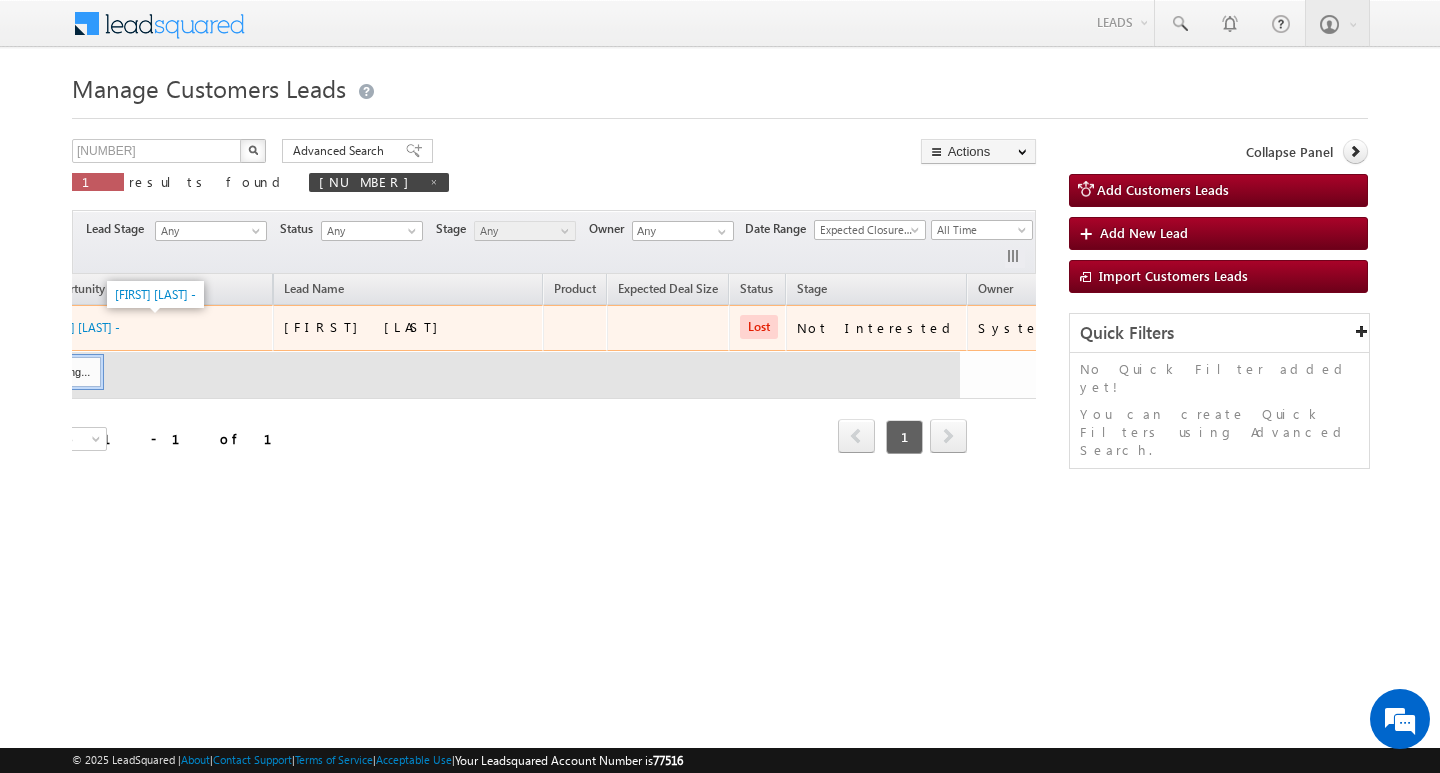 click on "[FIRST] [LAST]  -" at bounding box center [139, 327] 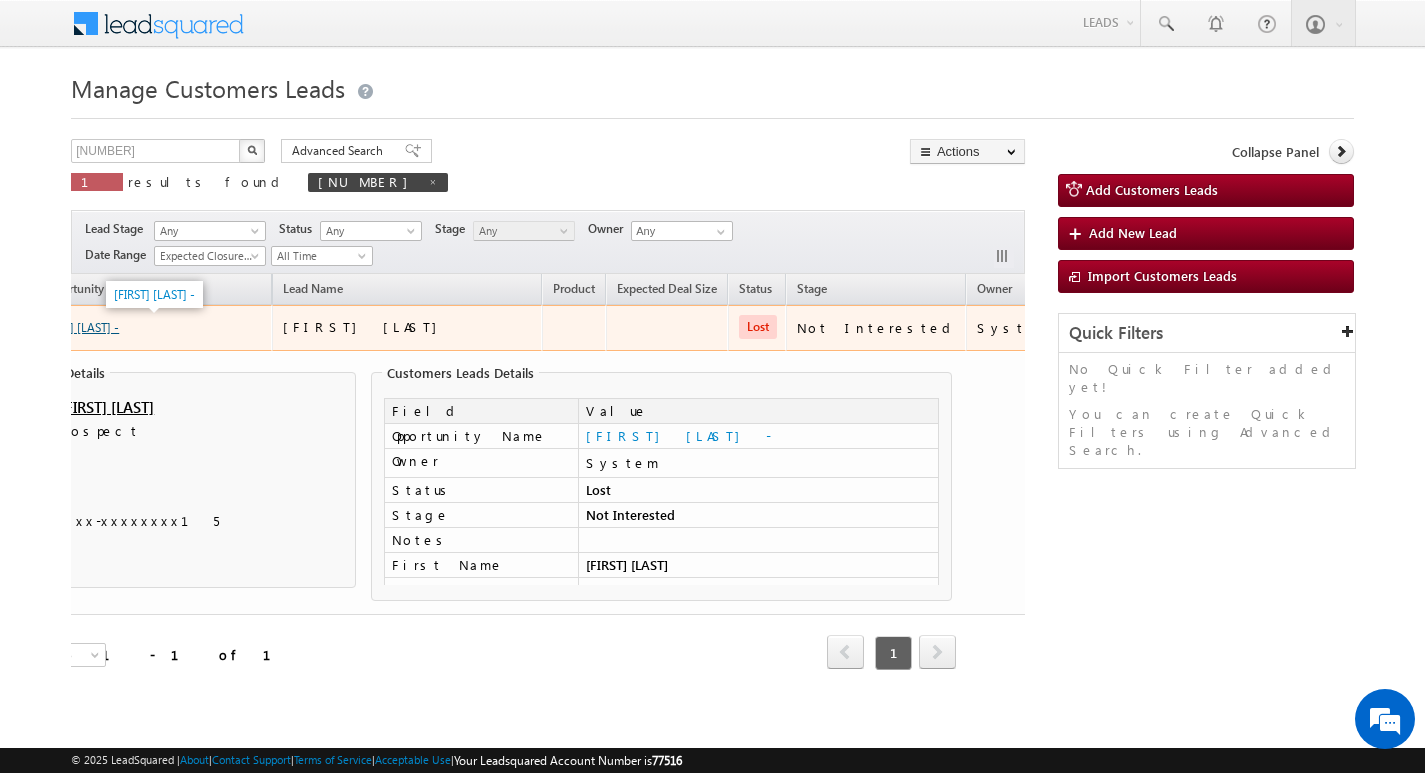 click on "[FIRST] [LAST]  -" at bounding box center (78, 327) 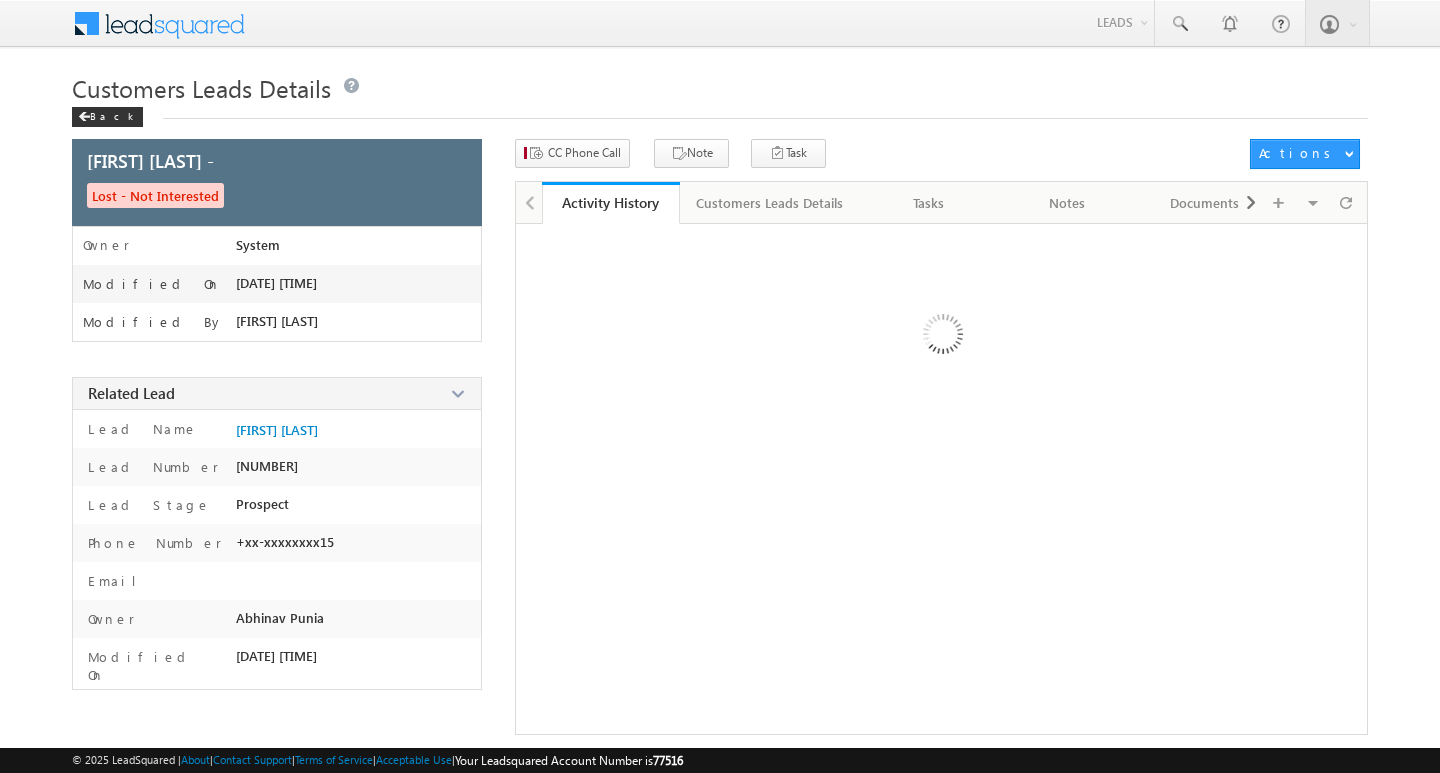 scroll, scrollTop: 0, scrollLeft: 0, axis: both 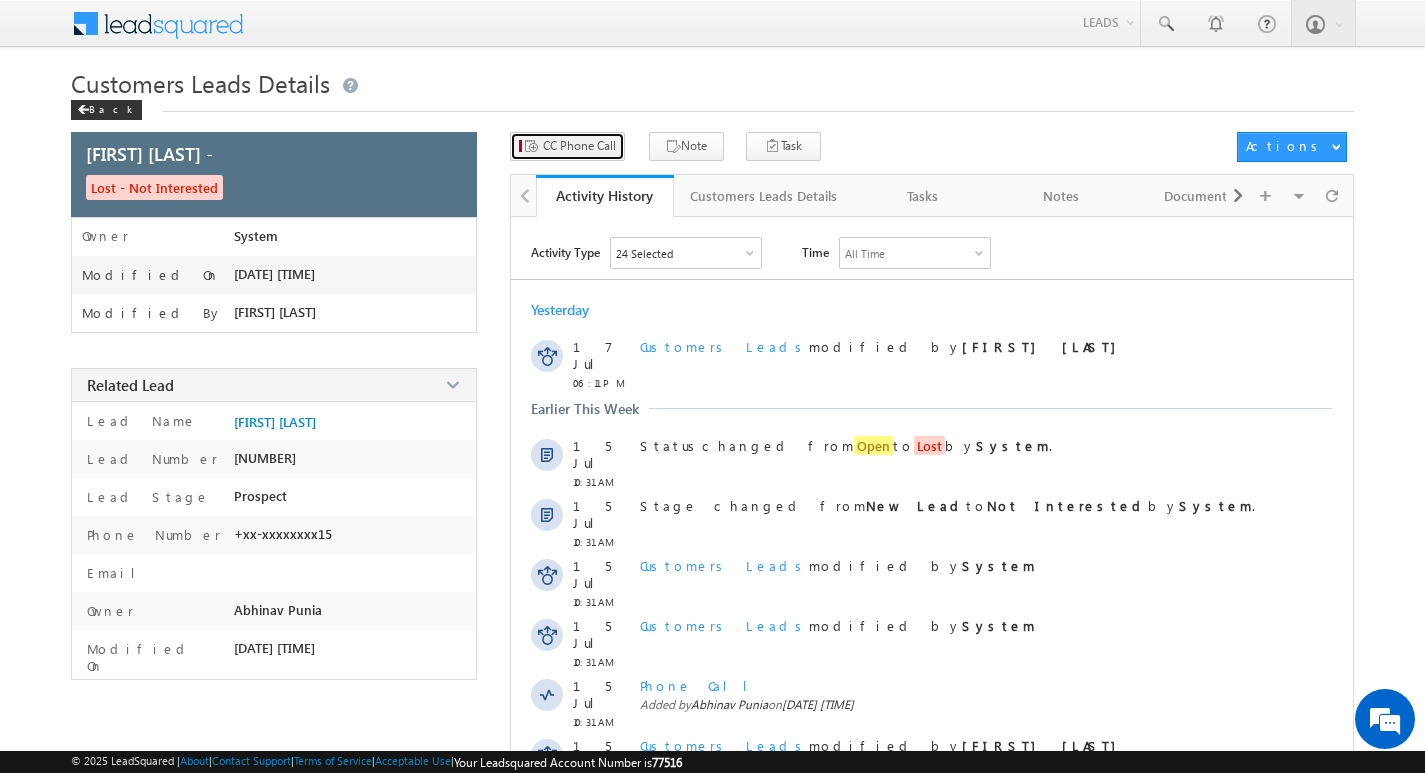 click on "CC Phone Call" at bounding box center (579, 146) 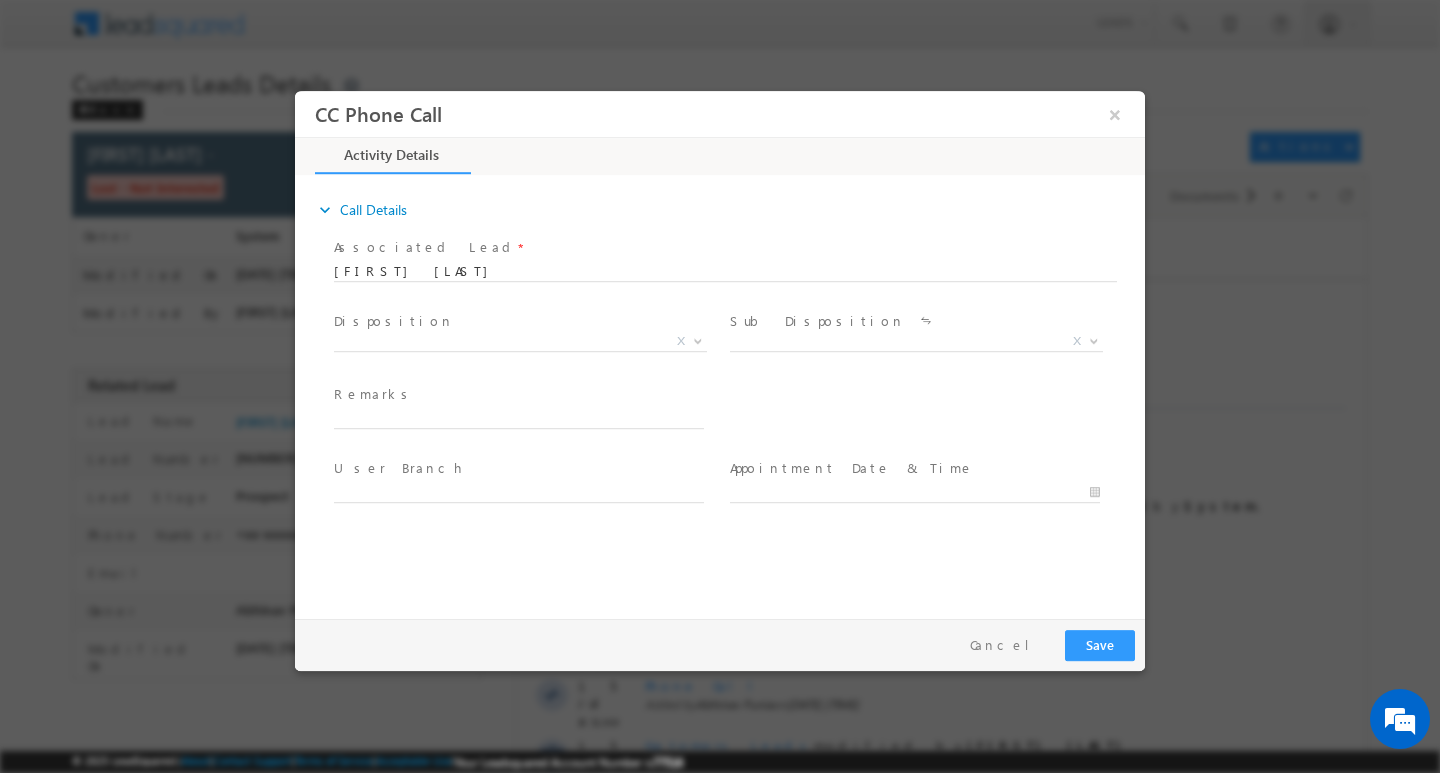 scroll, scrollTop: 0, scrollLeft: 0, axis: both 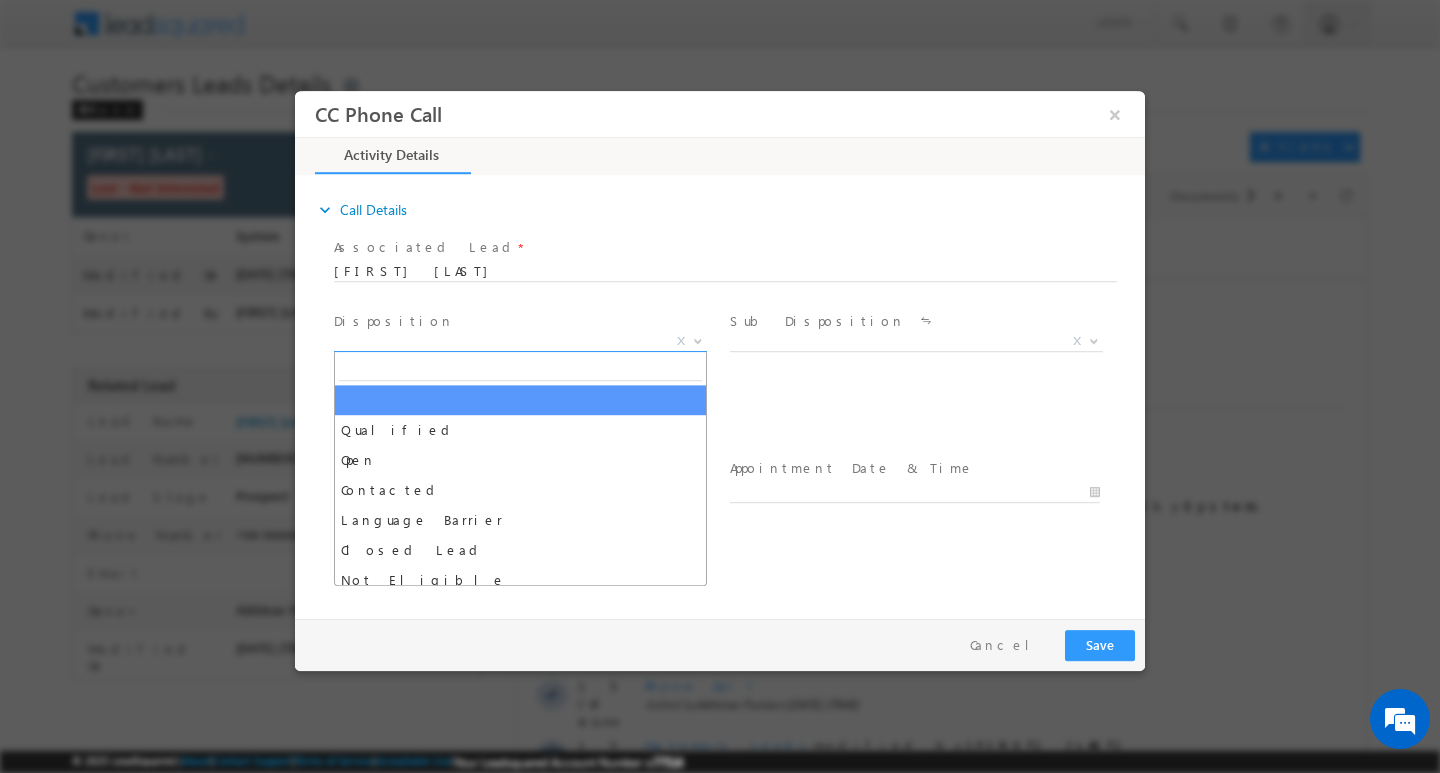 click at bounding box center (696, 340) 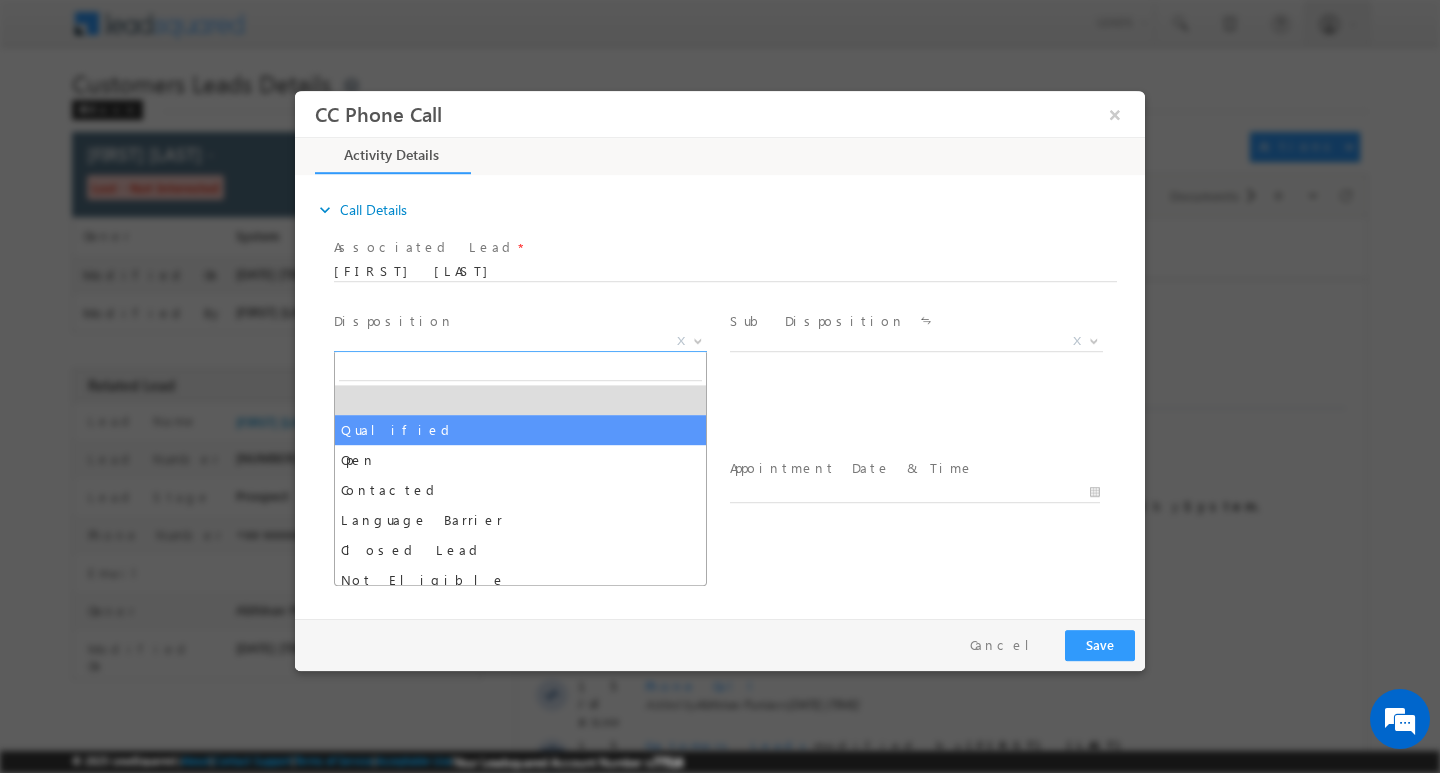 select on "Qualified" 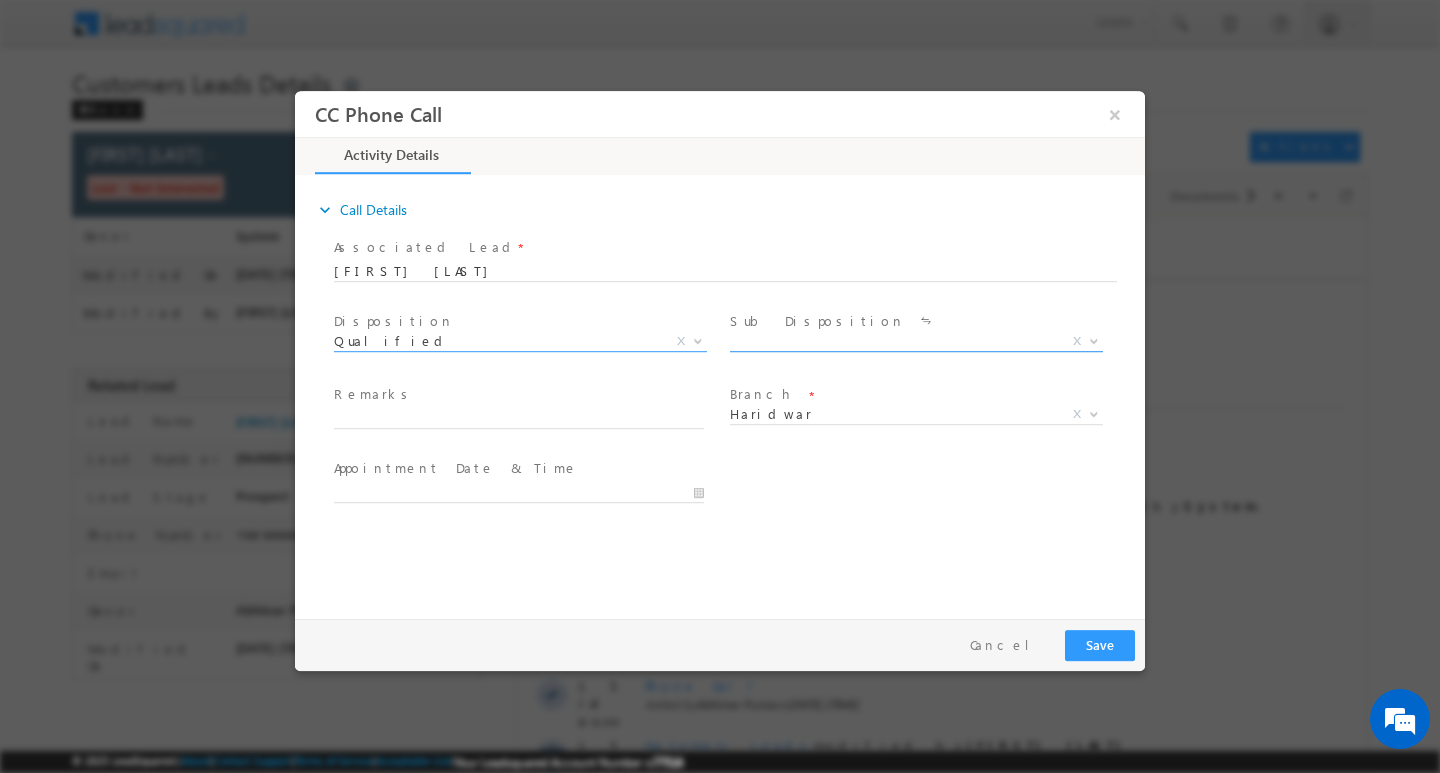 click at bounding box center (1094, 339) 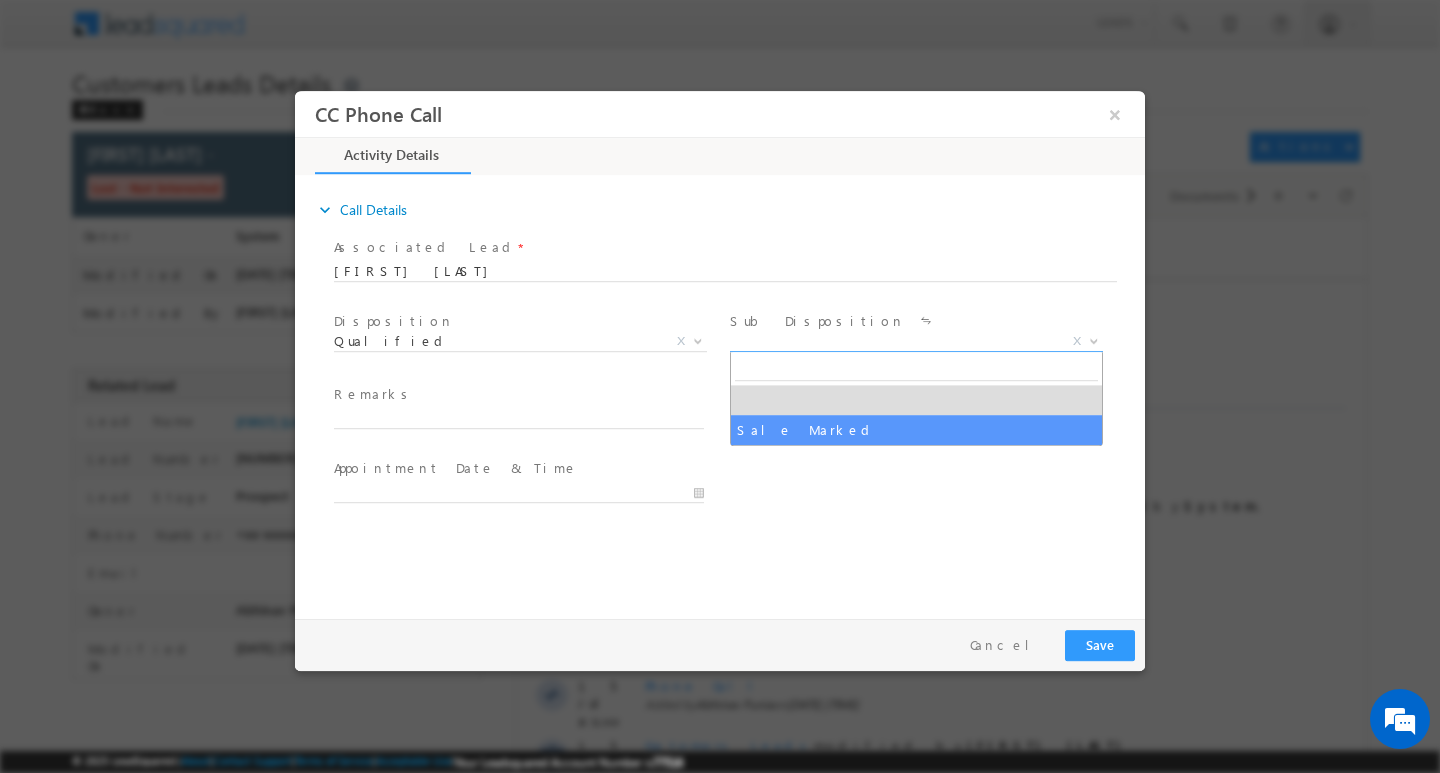 drag, startPoint x: 996, startPoint y: 422, endPoint x: 957, endPoint y: 417, distance: 39.319206 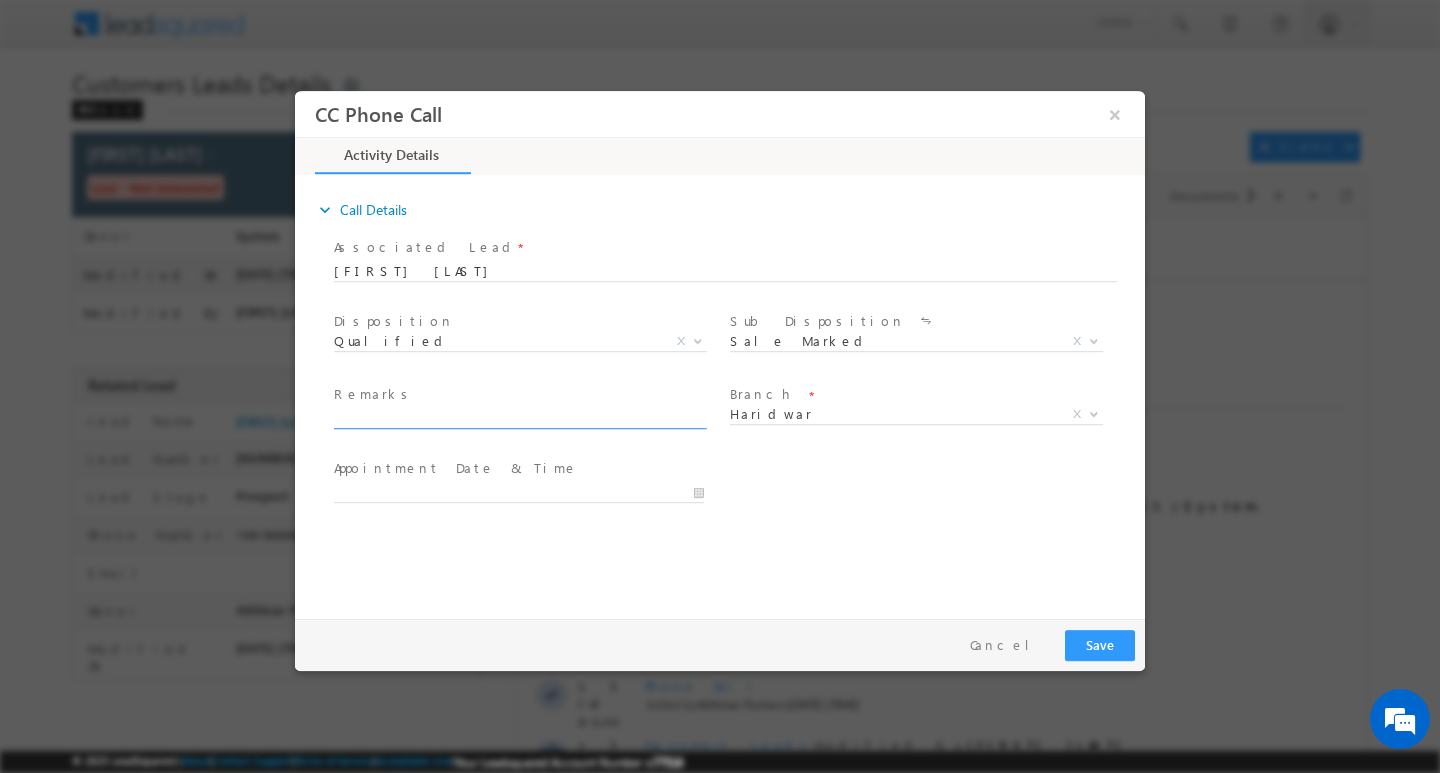 click at bounding box center (519, 418) 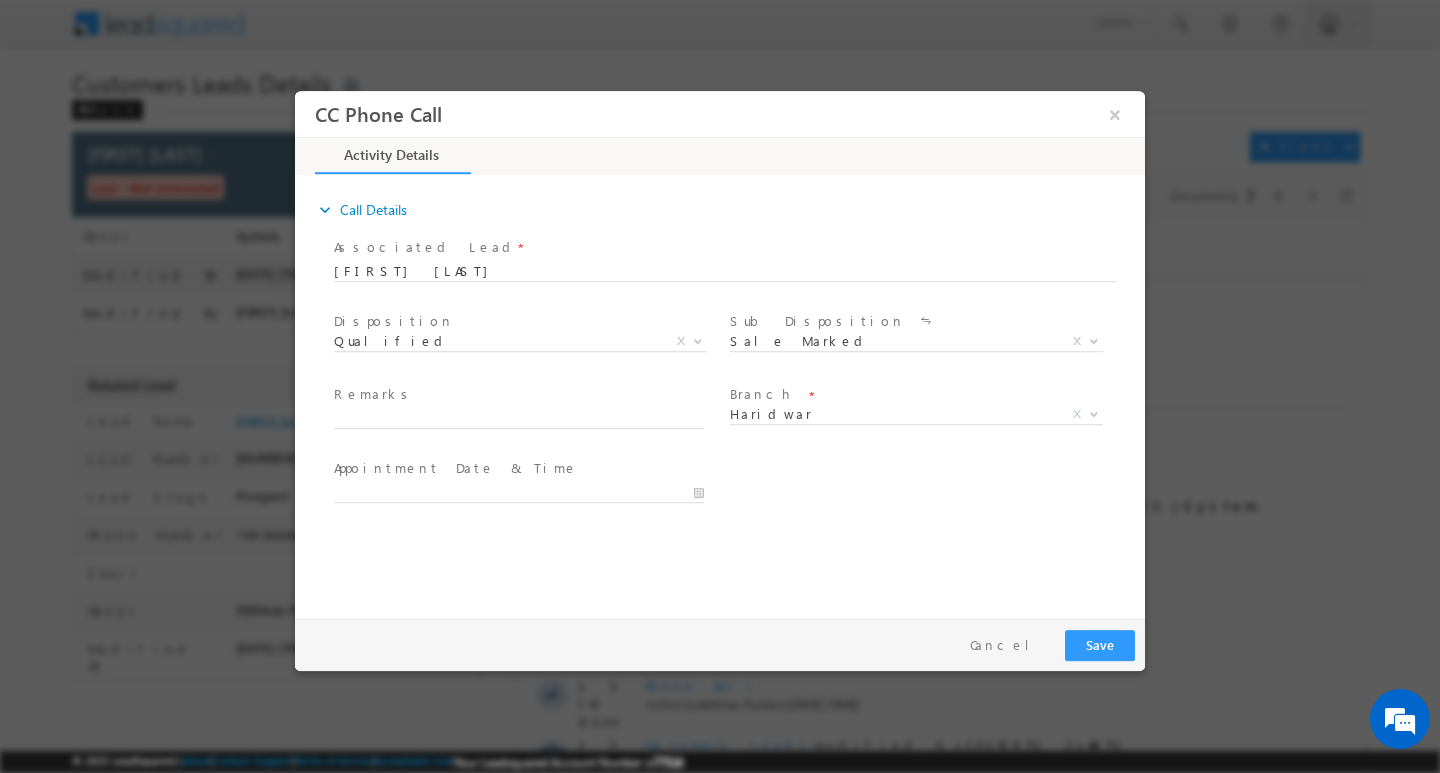 click at bounding box center (528, 491) 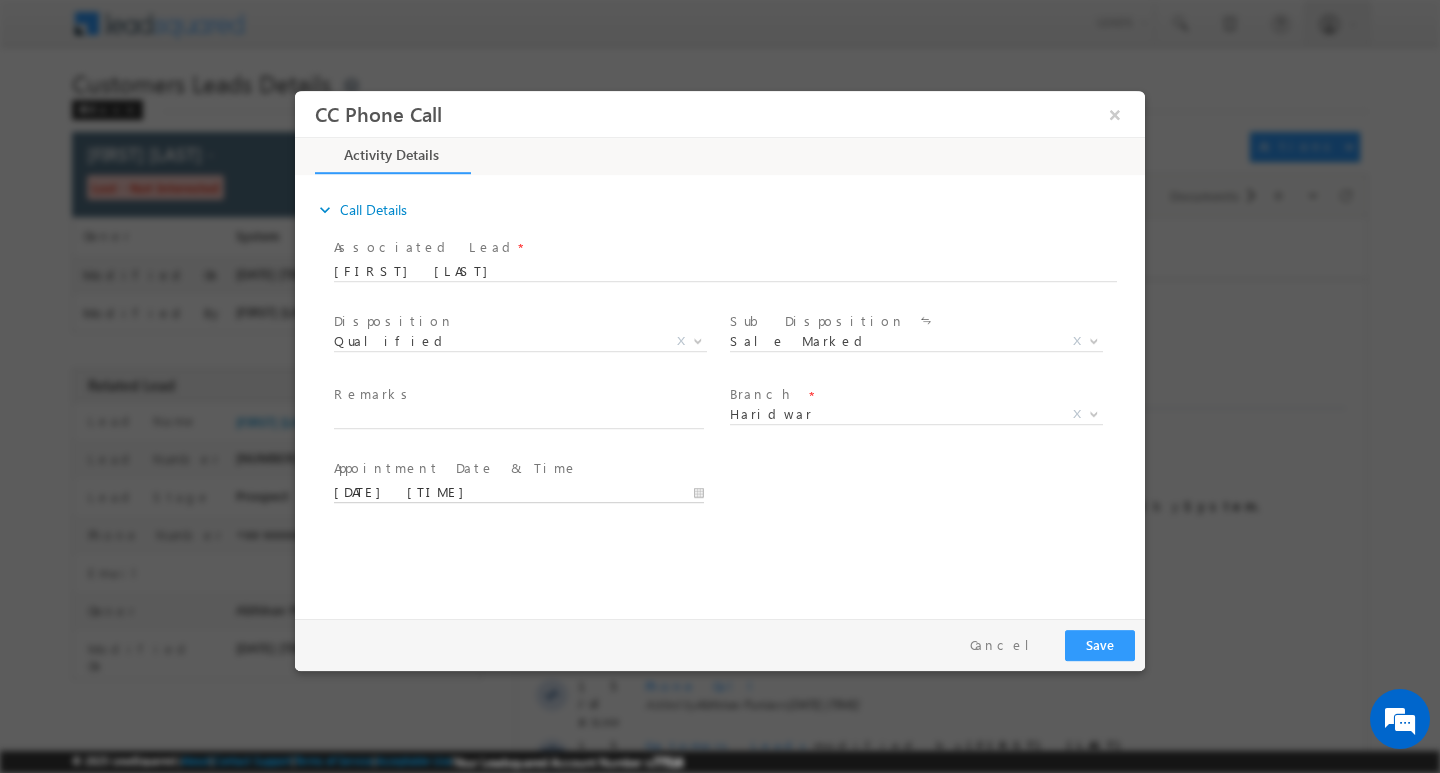 click on "07/18/2025 3:31 PM" at bounding box center (519, 492) 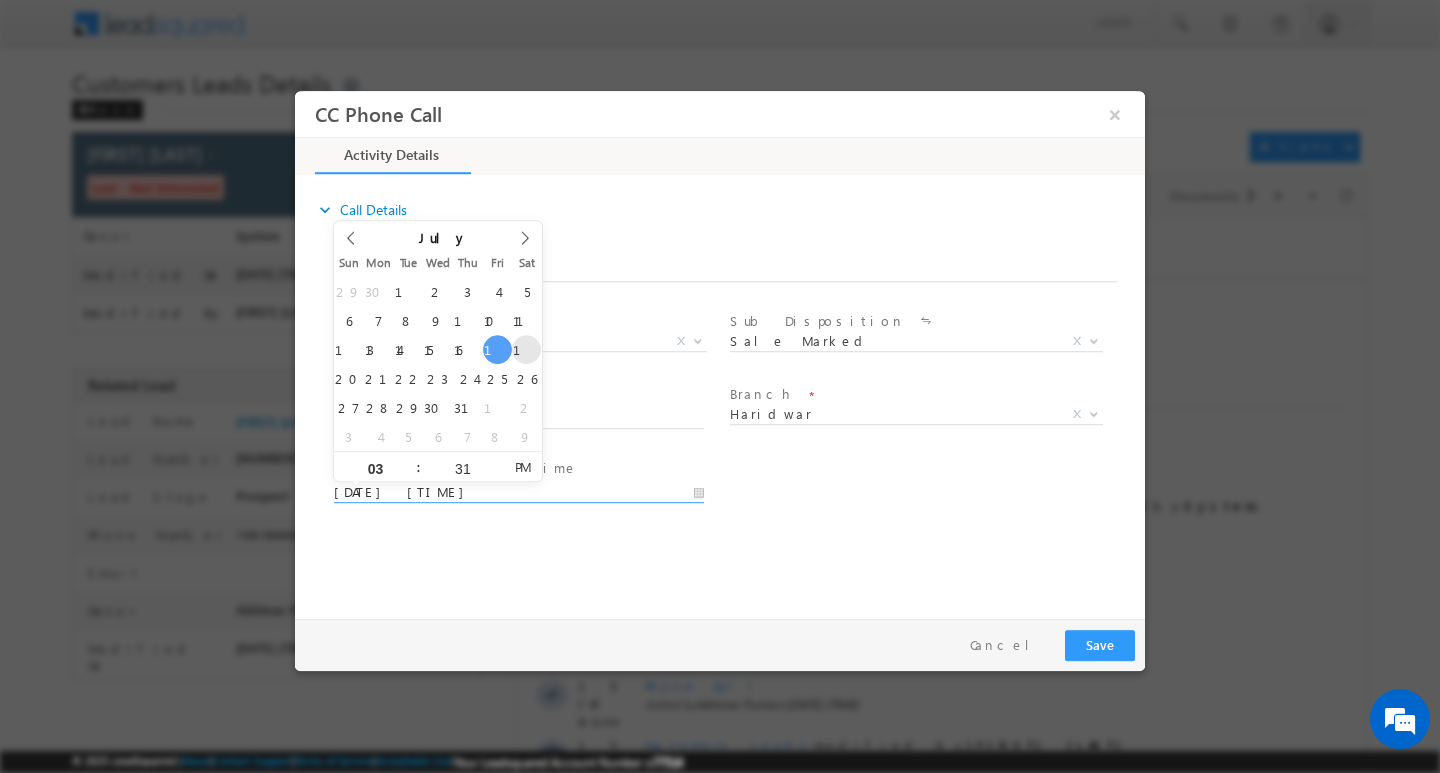 type on "07/19/2025 3:31 PM" 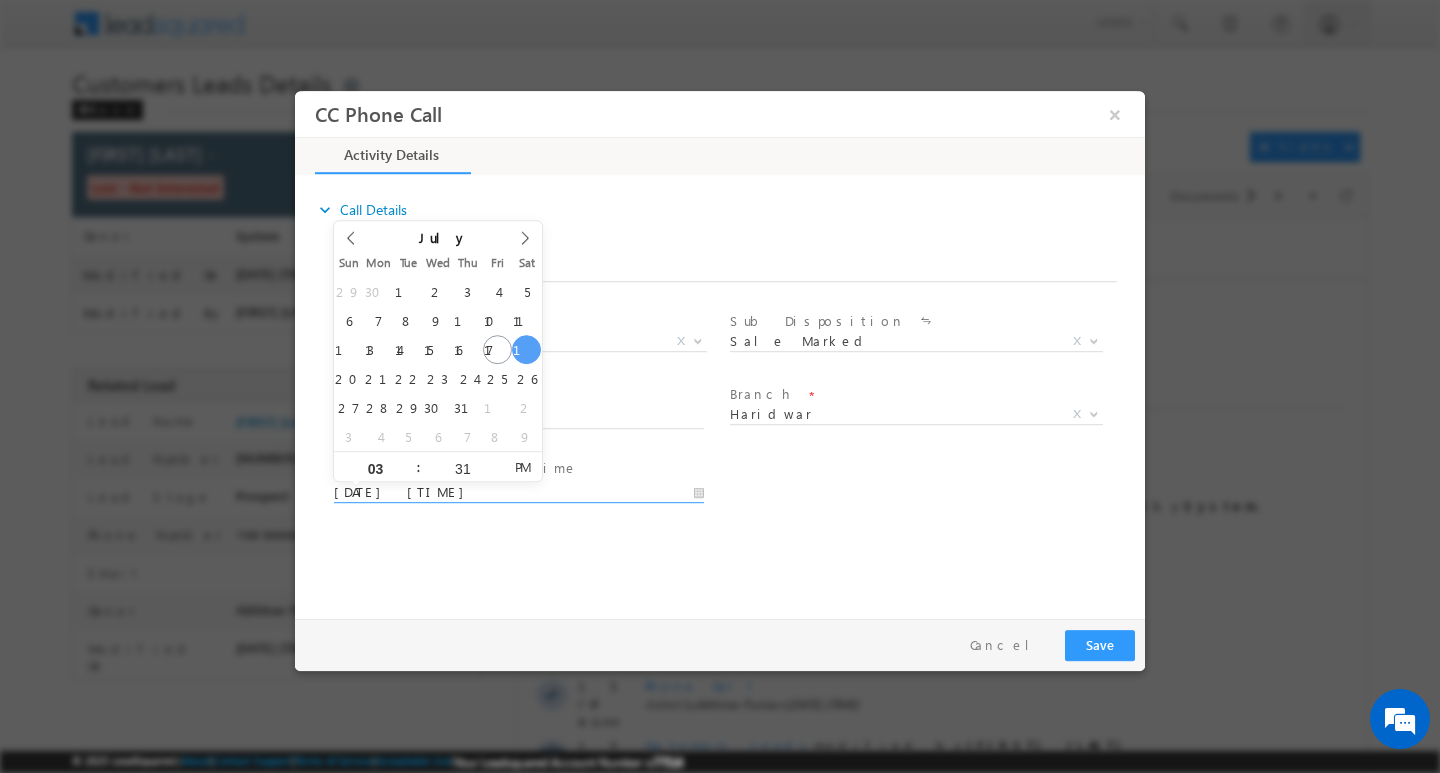 click at bounding box center [518, 512] 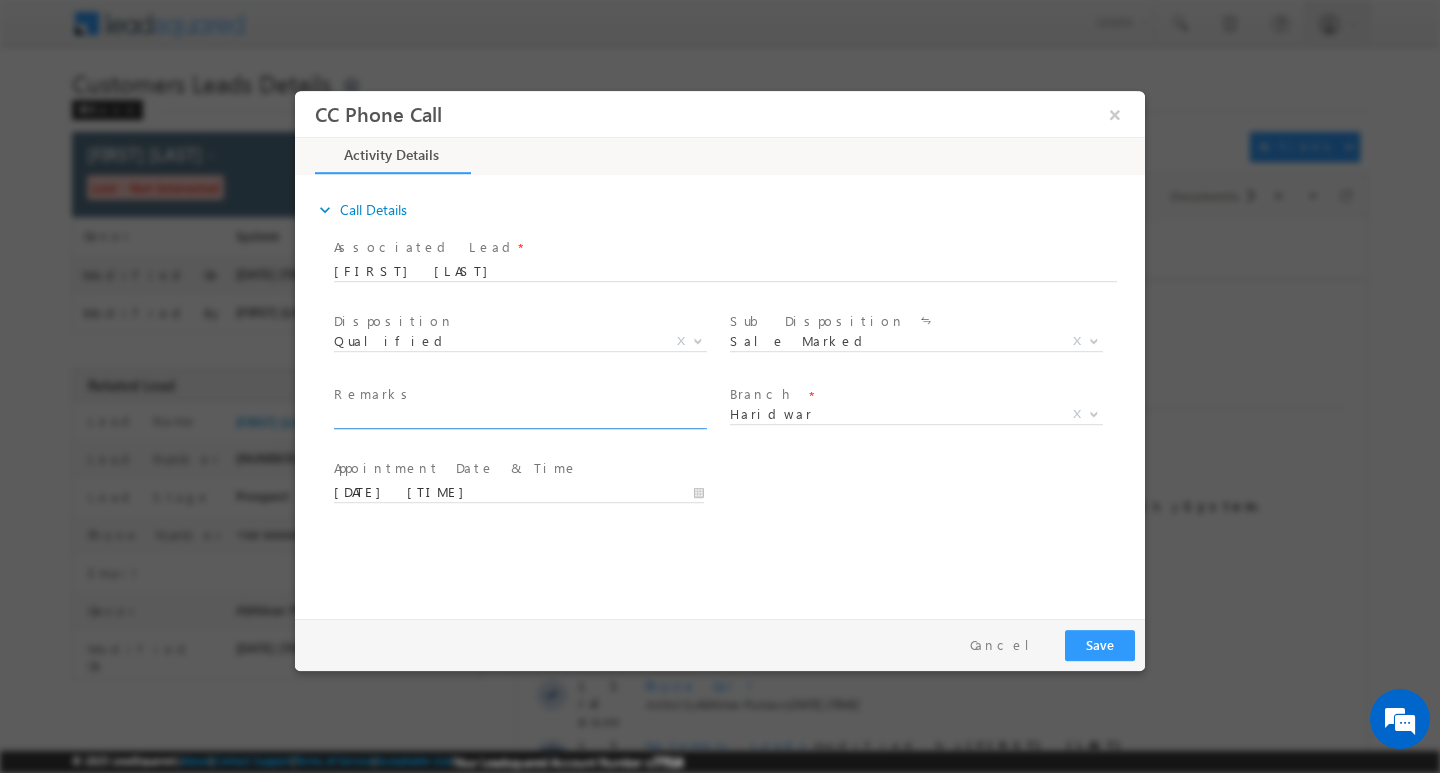 click at bounding box center [519, 418] 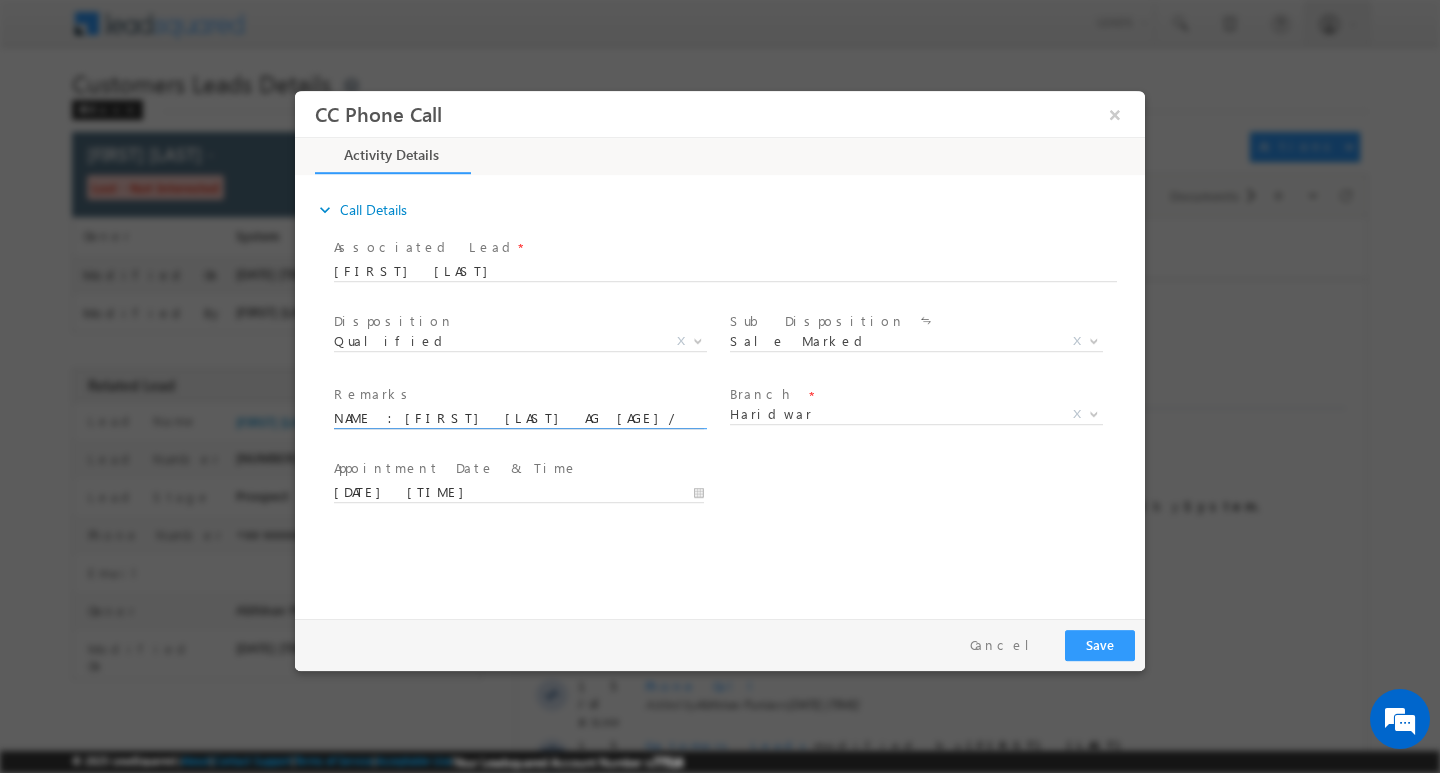 scroll, scrollTop: 0, scrollLeft: 918, axis: horizontal 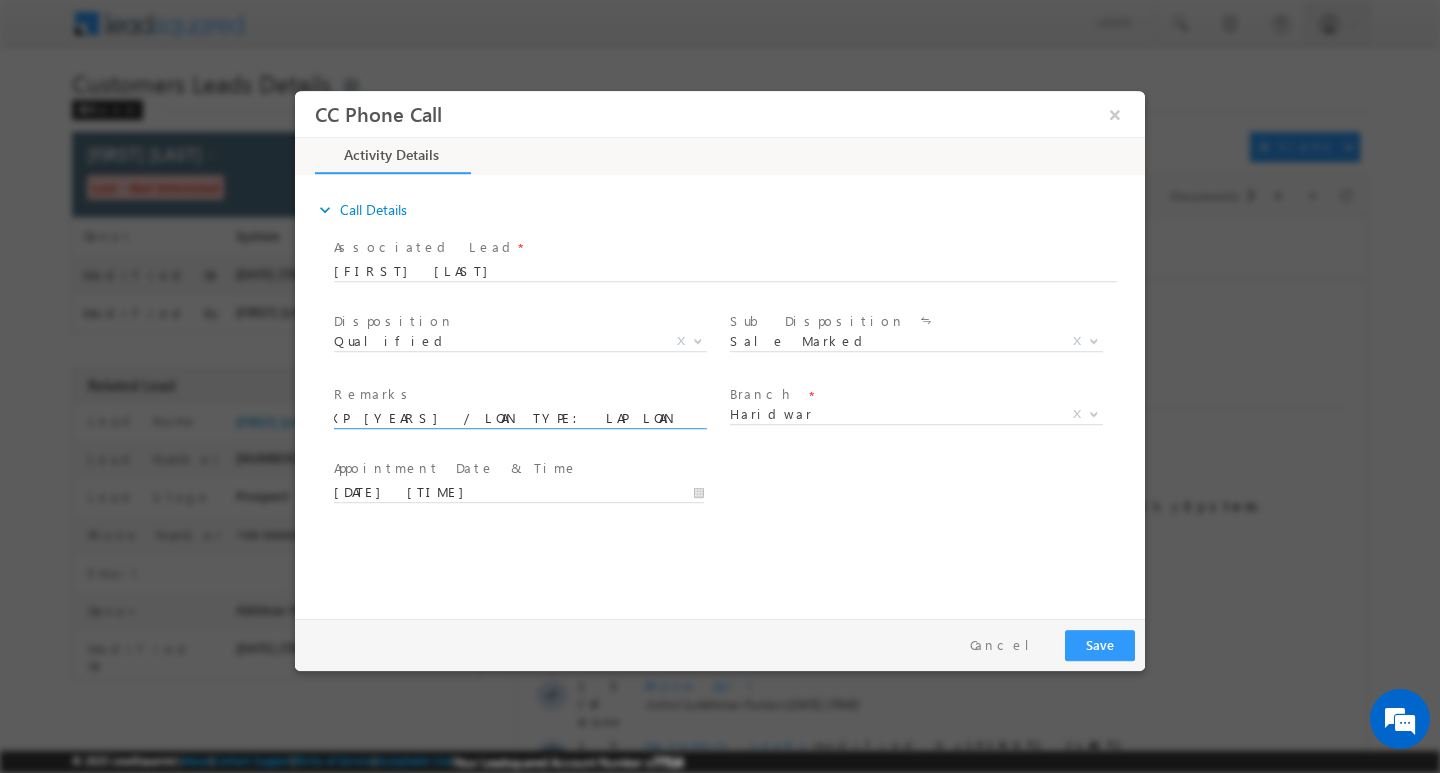 type on "NAME :ARIF ALI  AG 35/ MOTHE INCOME : 30K / B   /  SOPA PHONE KA / WORK EXP 13 /  LOAN TYPE: LAP  LOAN AMOUNT  5L/EMI GOL  / AAD : RIDAK I  Haridwar  / PINCOE: 247667/ PHONE NO : 9870812315/ ID :57692" 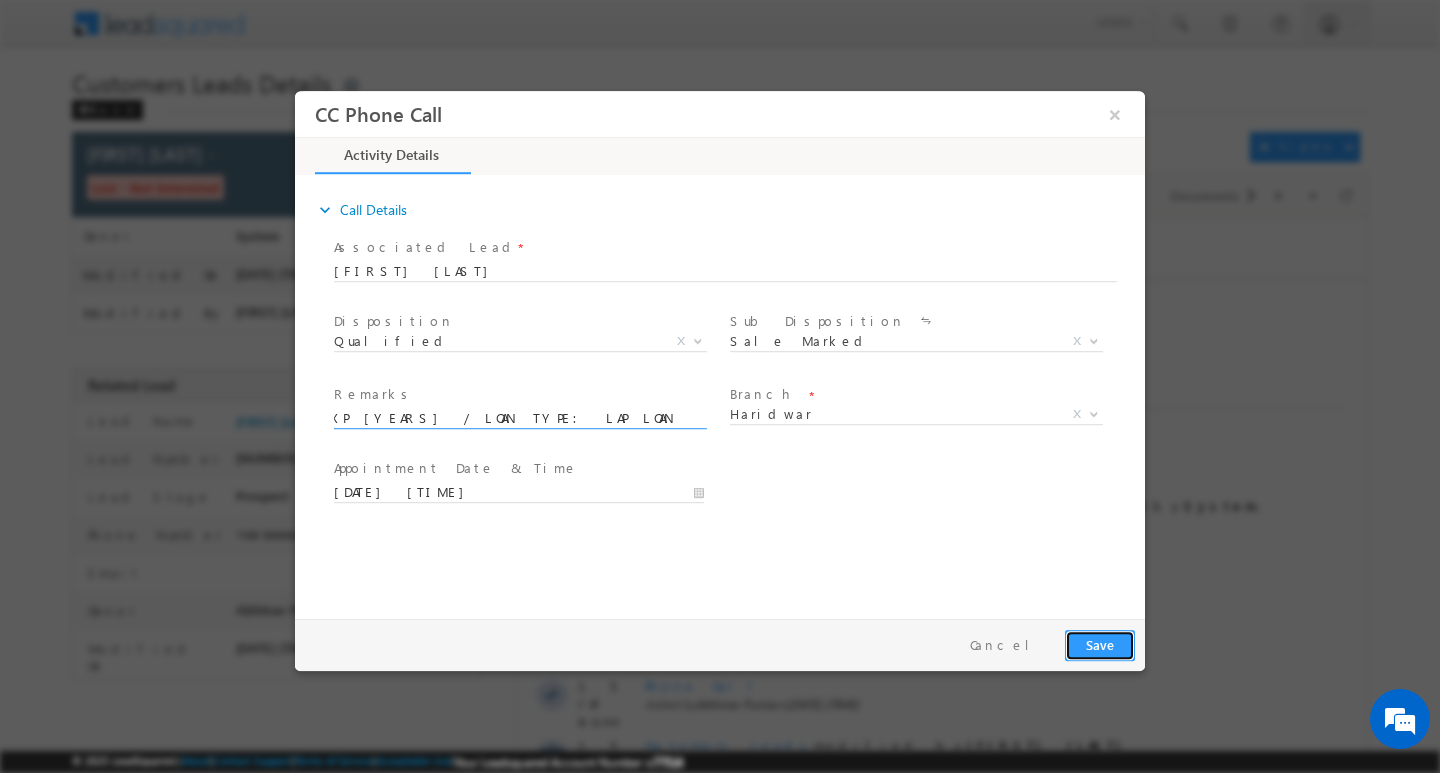 click on "Save" at bounding box center [1100, 644] 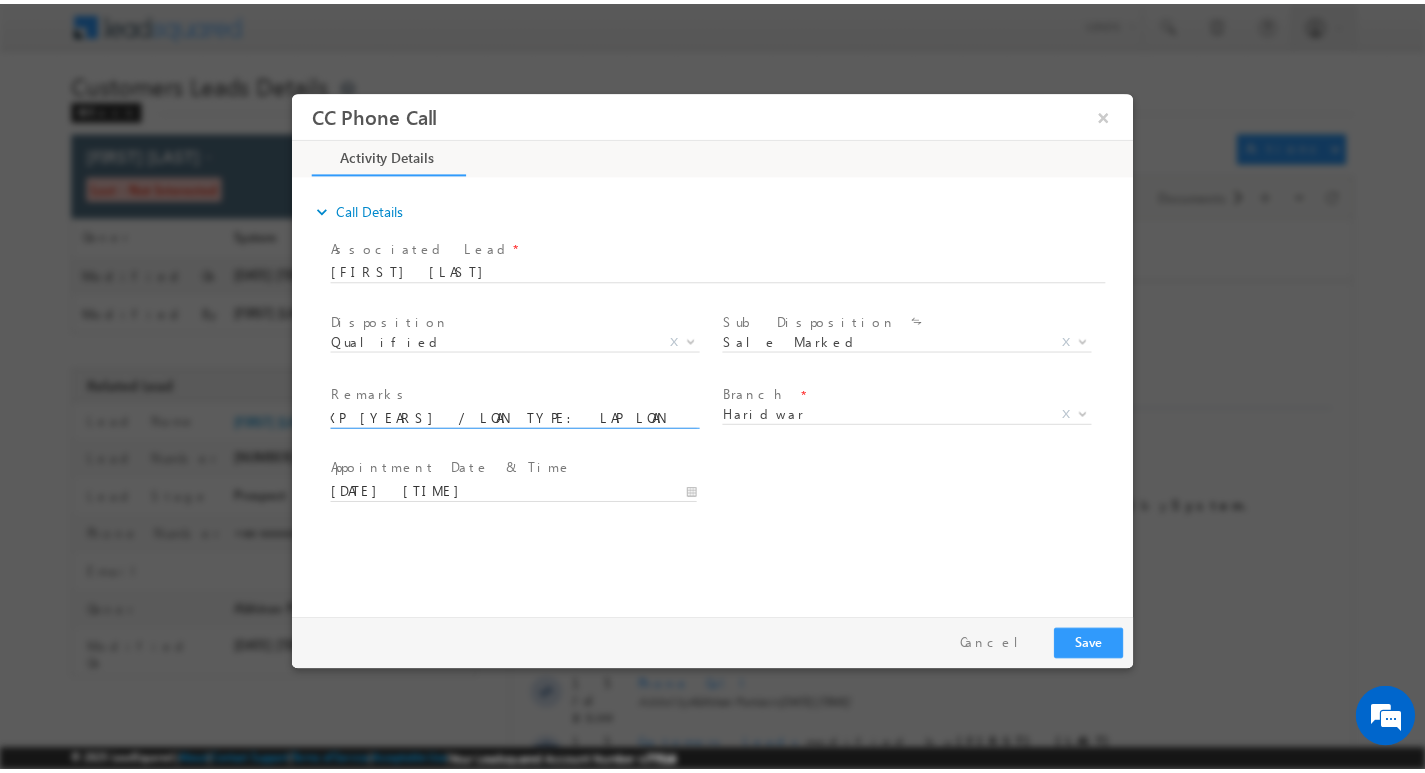 scroll, scrollTop: 0, scrollLeft: 0, axis: both 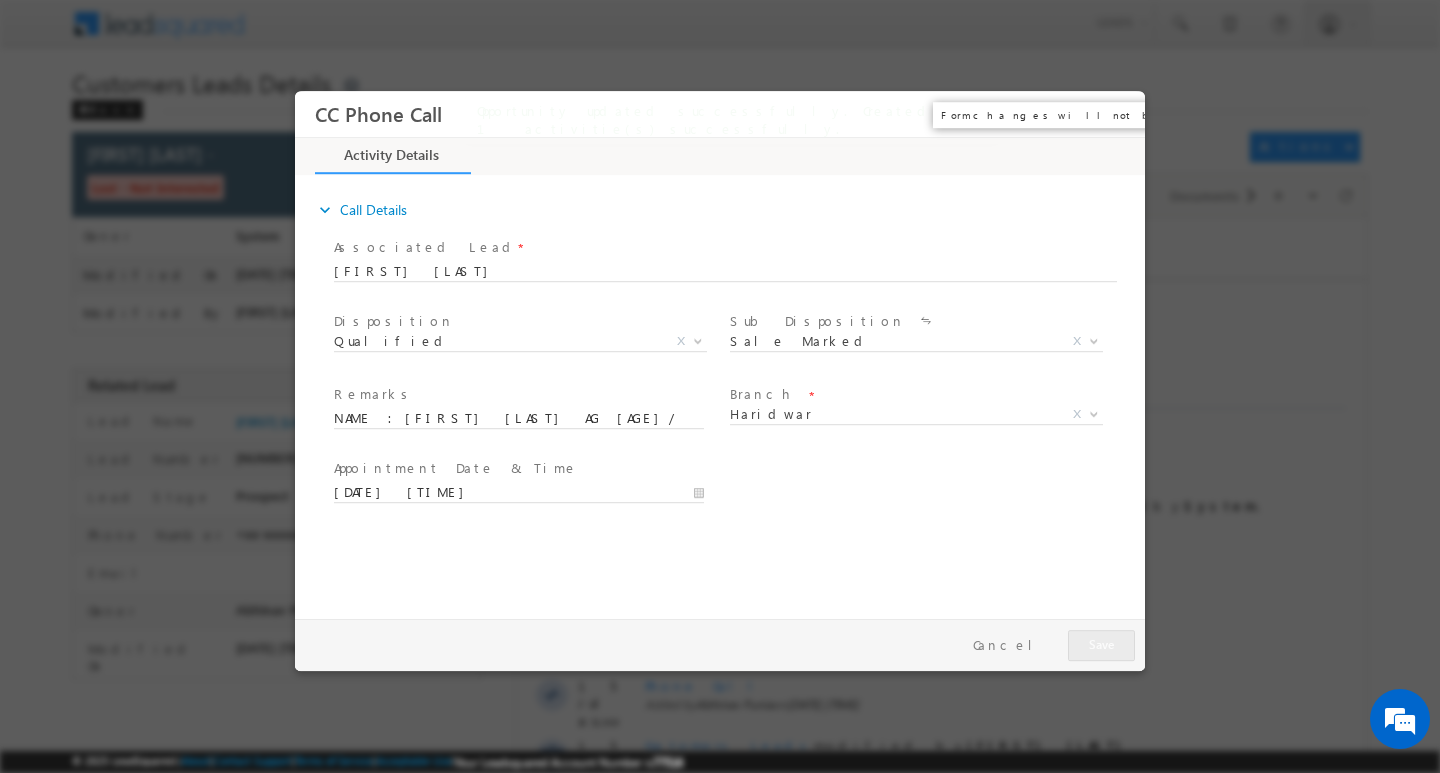 click on "×" at bounding box center (1115, 113) 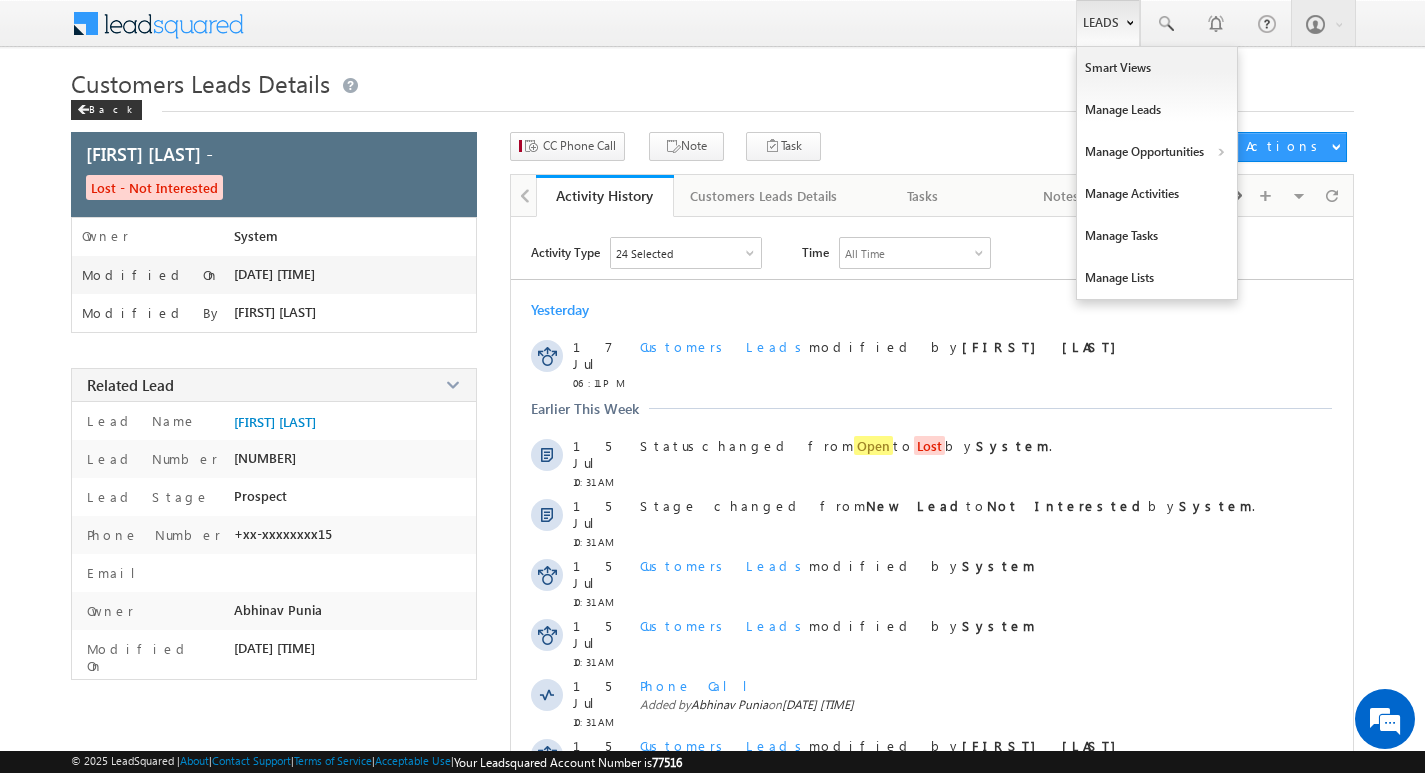 click at bounding box center [1129, 21] 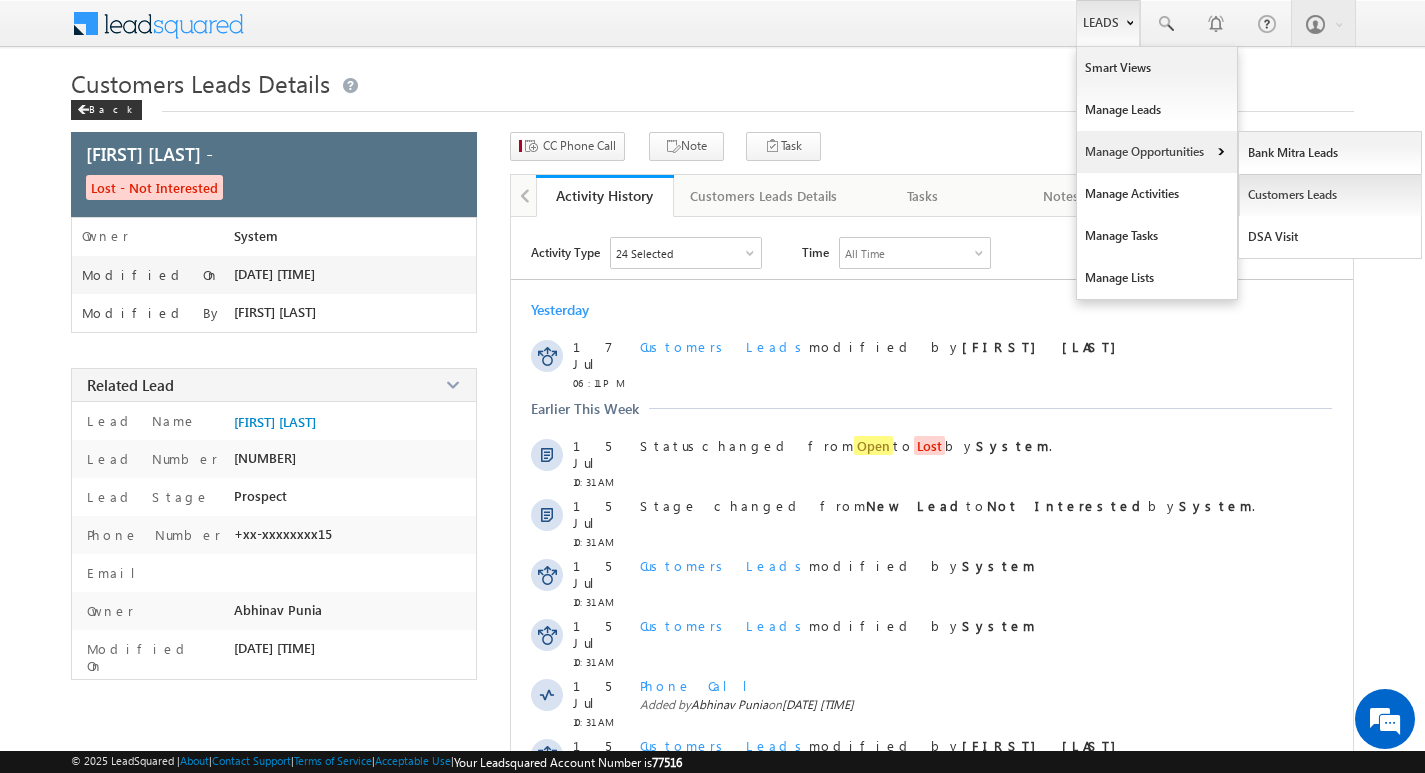 click on "Customers Leads" at bounding box center [1330, 195] 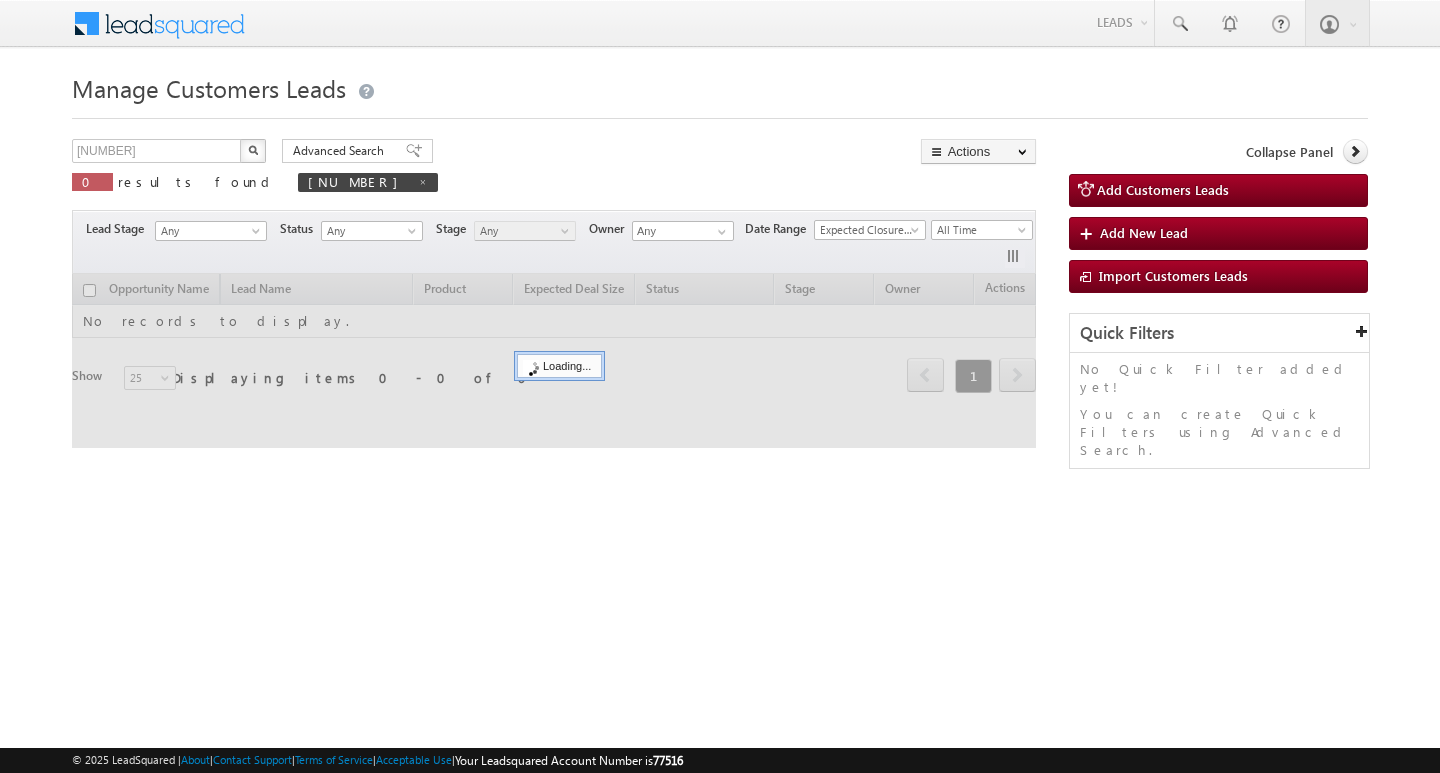 scroll, scrollTop: 0, scrollLeft: 0, axis: both 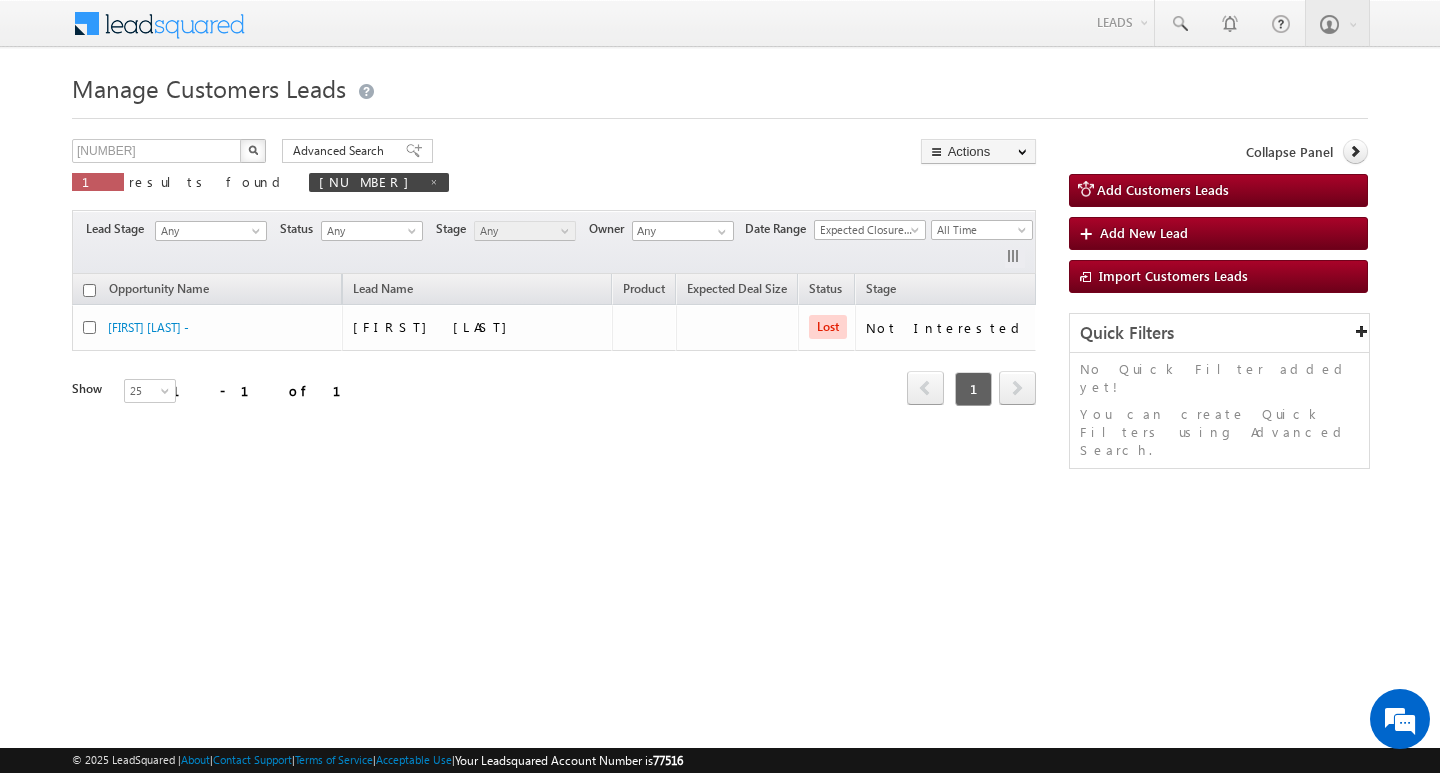 click on "Opportunity Name
Lead Name     Product         Expected Deal Size
Status       Stage     Owner
Actions
[FIRST] [LAST]  -    [FIRST] [LAST]              Lost Not Interested System               Refresh first prev 1 next last 1 - 1 of 1
Show
15
25
50
100
200
25" at bounding box center [554, 352] 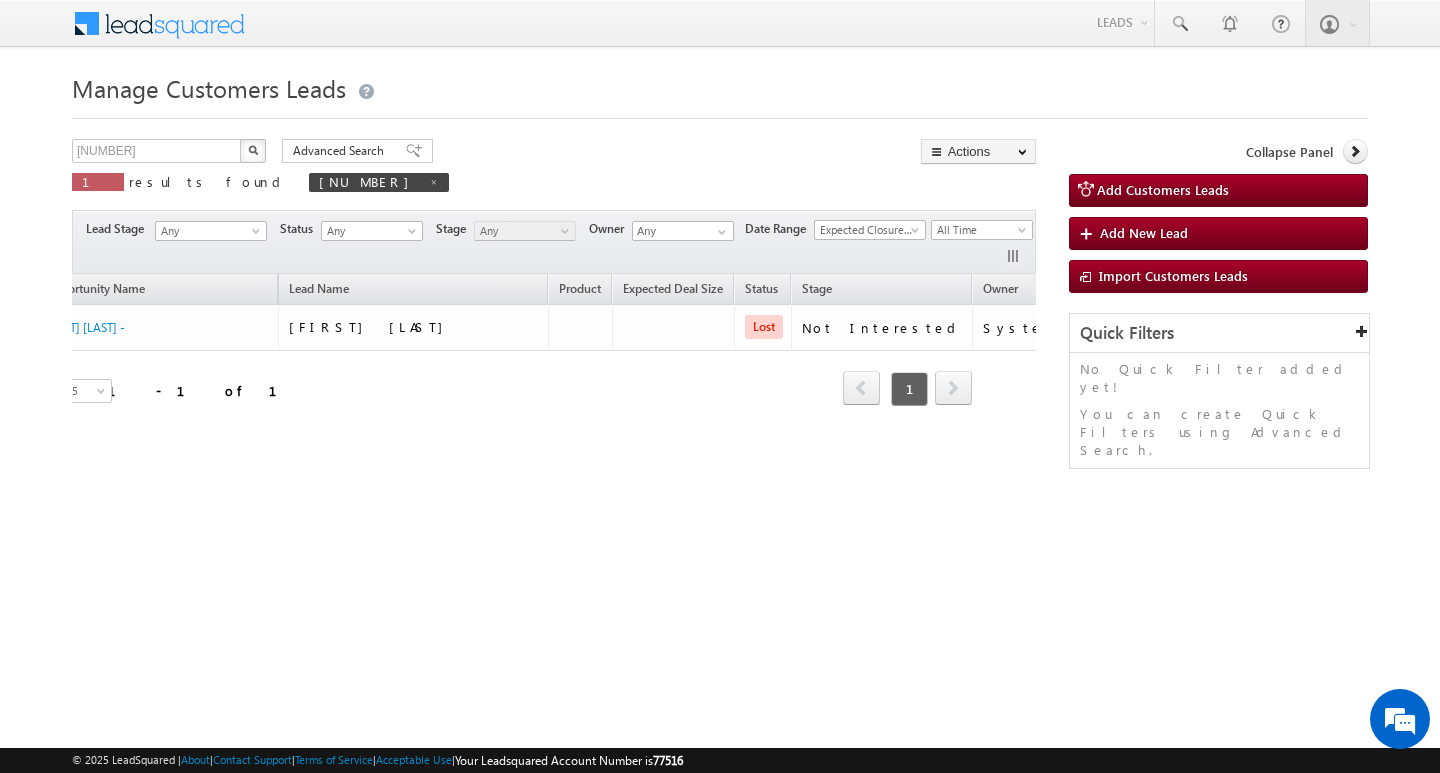 scroll, scrollTop: 0, scrollLeft: 69, axis: horizontal 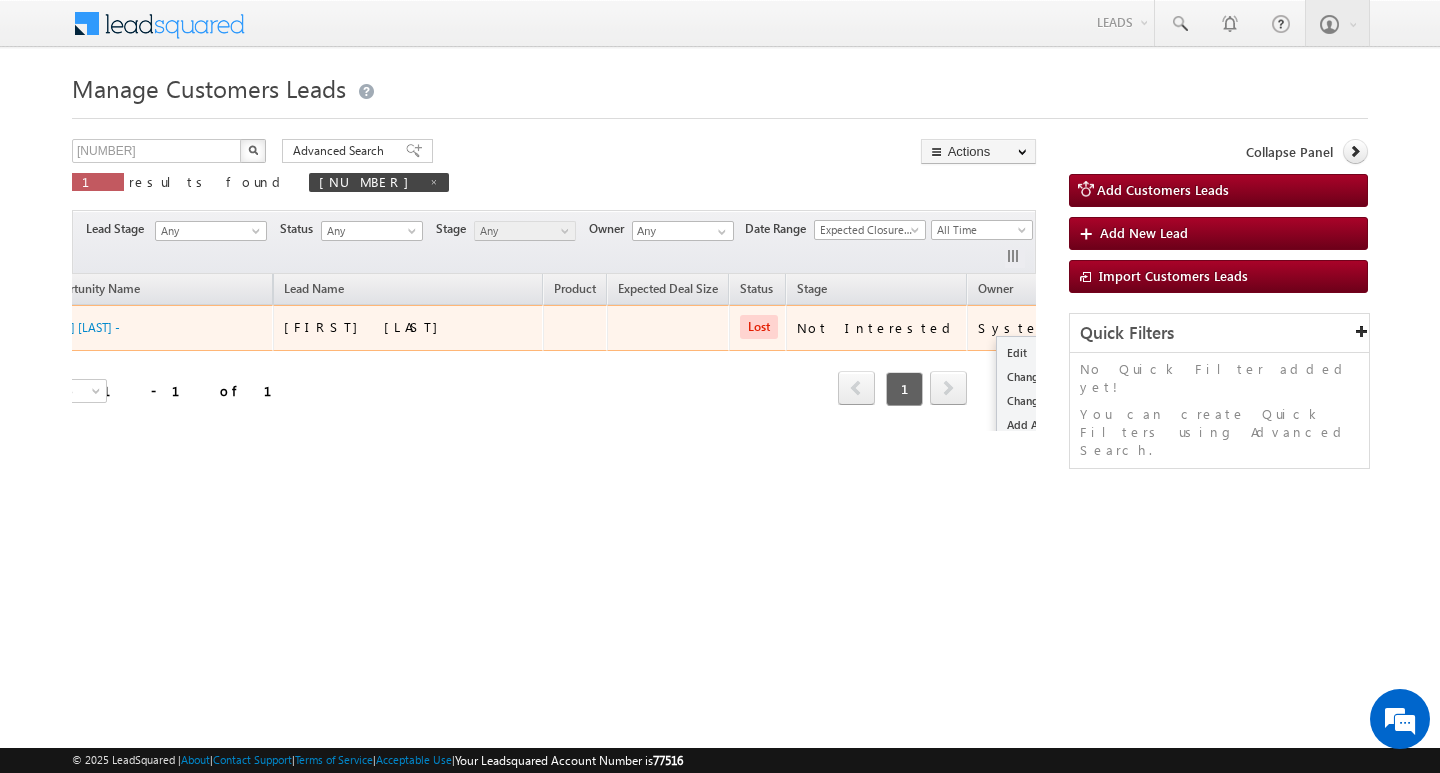 click at bounding box center [1087, 327] 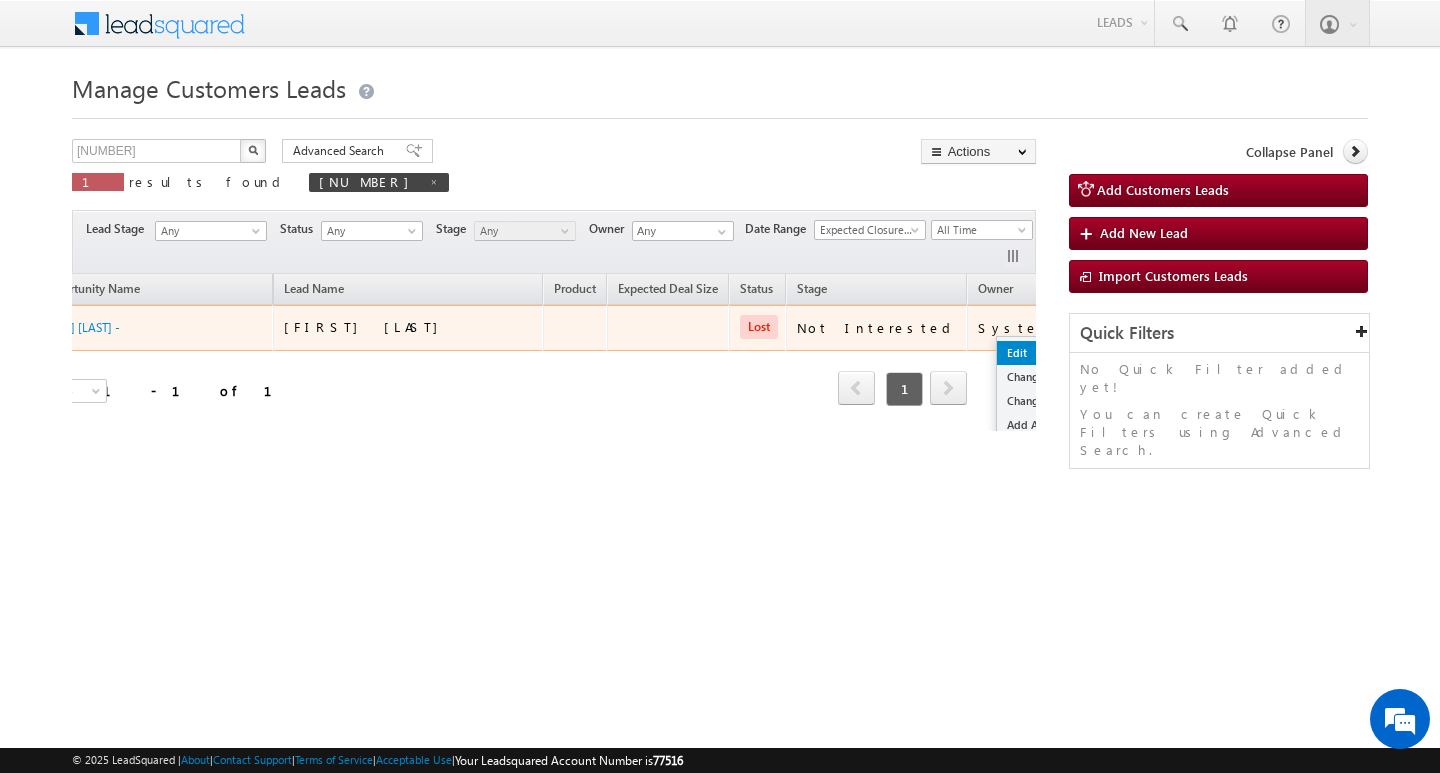 click on "Edit" at bounding box center [1047, 353] 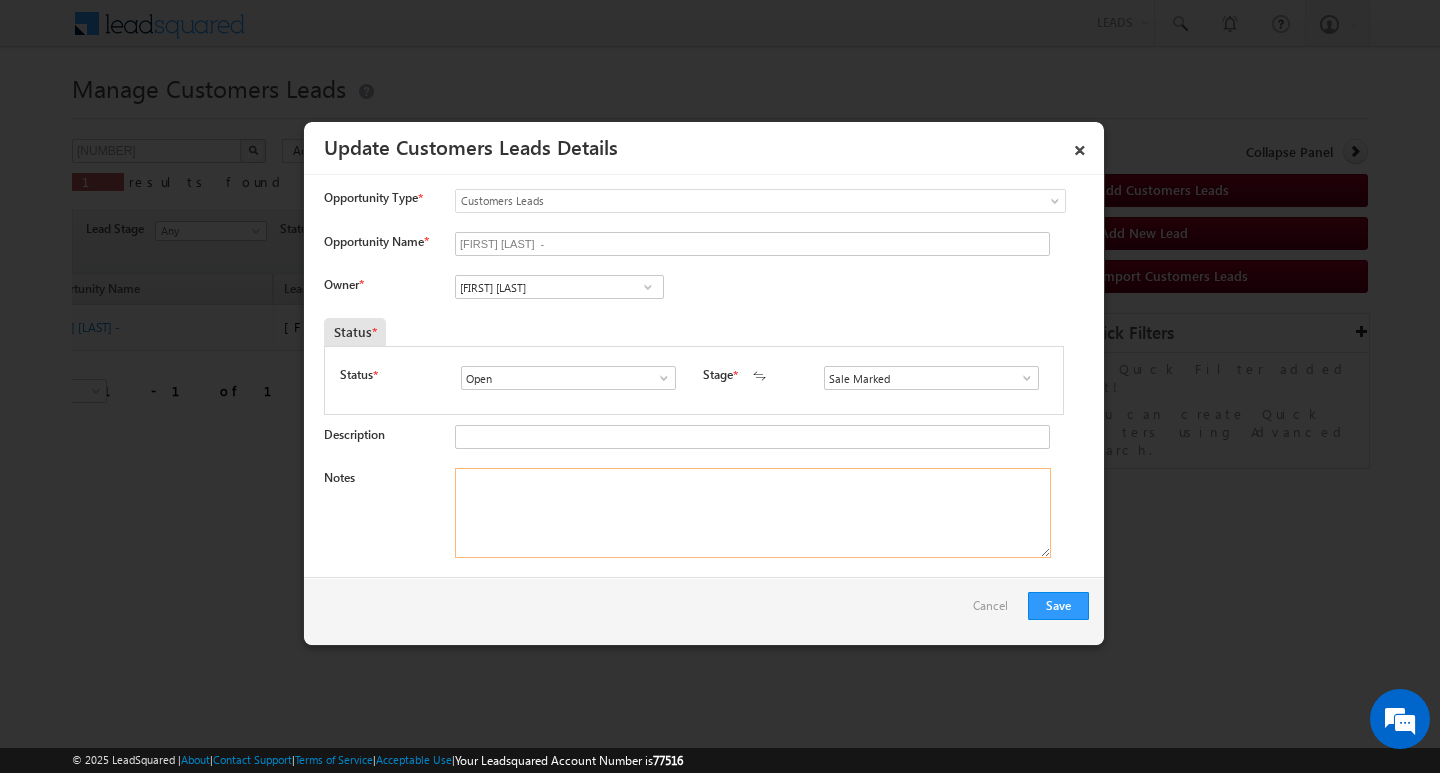 click on "Notes" at bounding box center (753, 513) 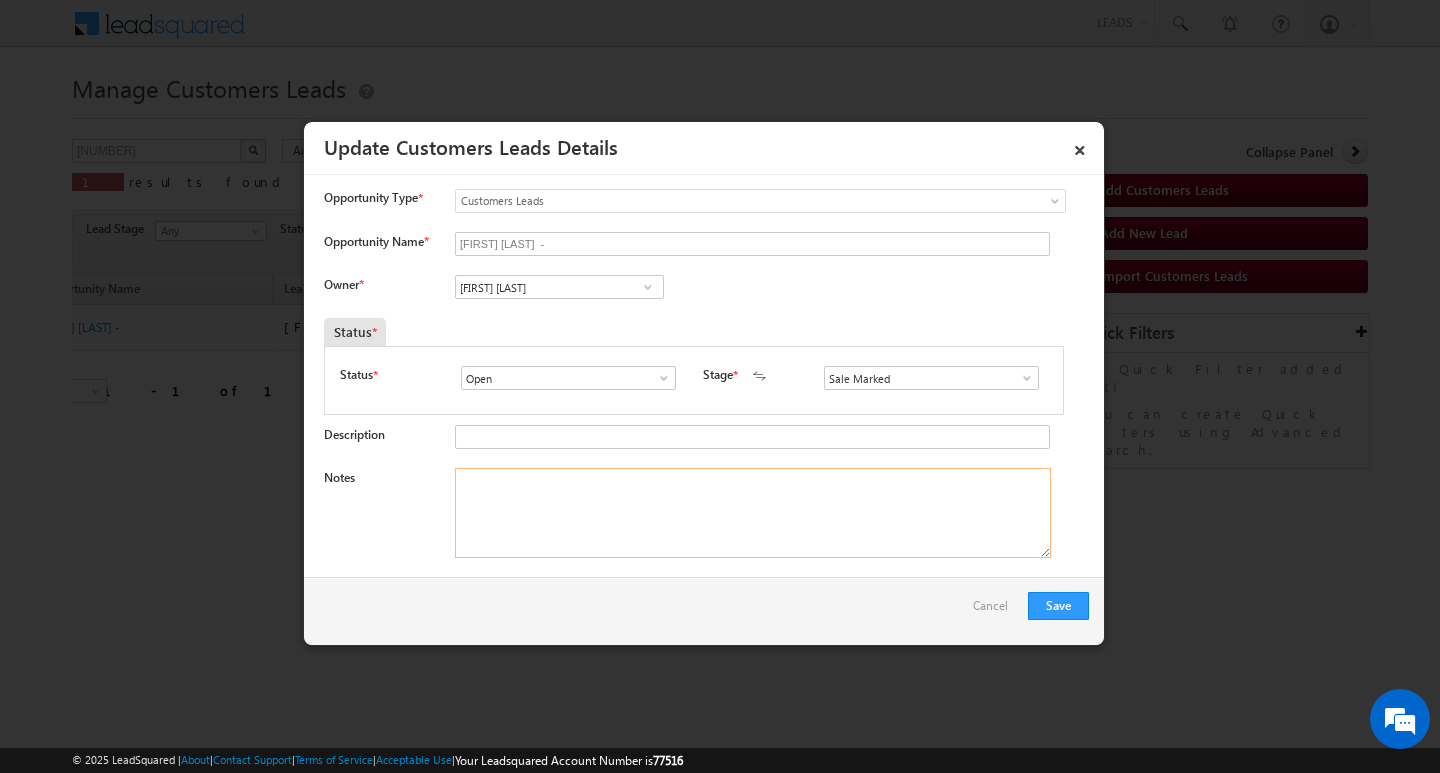 click on "Notes" at bounding box center (753, 513) 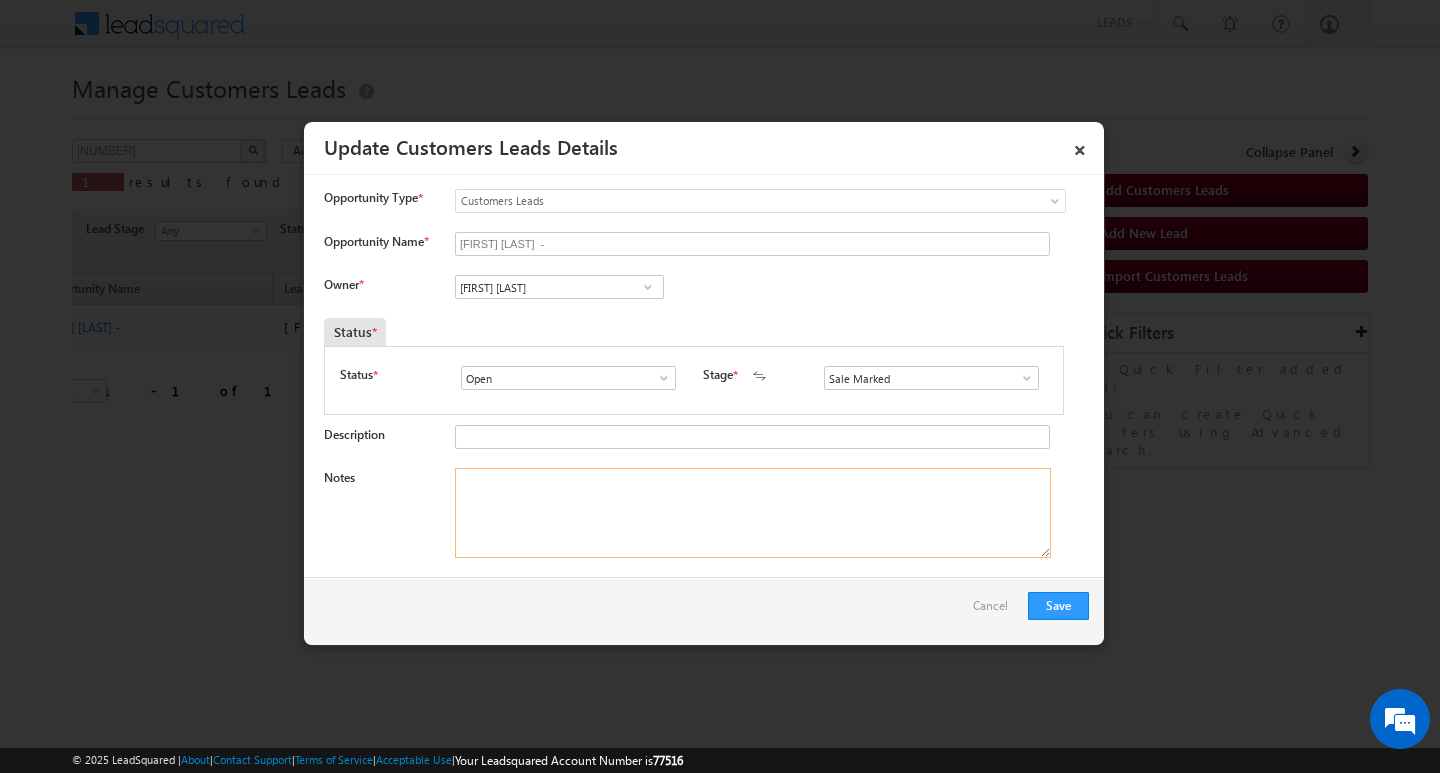 paste on "NAME :[FIRST] [LAST]  AG 35/ MOTHE INCOME : 30K / B   /  SOPA PHONE KA / WORK EXP 13 /  LOAN TYPE: LAP  LOAN AMOUNT  5L/EMI GOL  / AAD : RIDAK I  [CITY]  / PINCOE: [POSTAL_CODE]/ PHONE NO : [PHONE]/ ID :[NUMBER]" 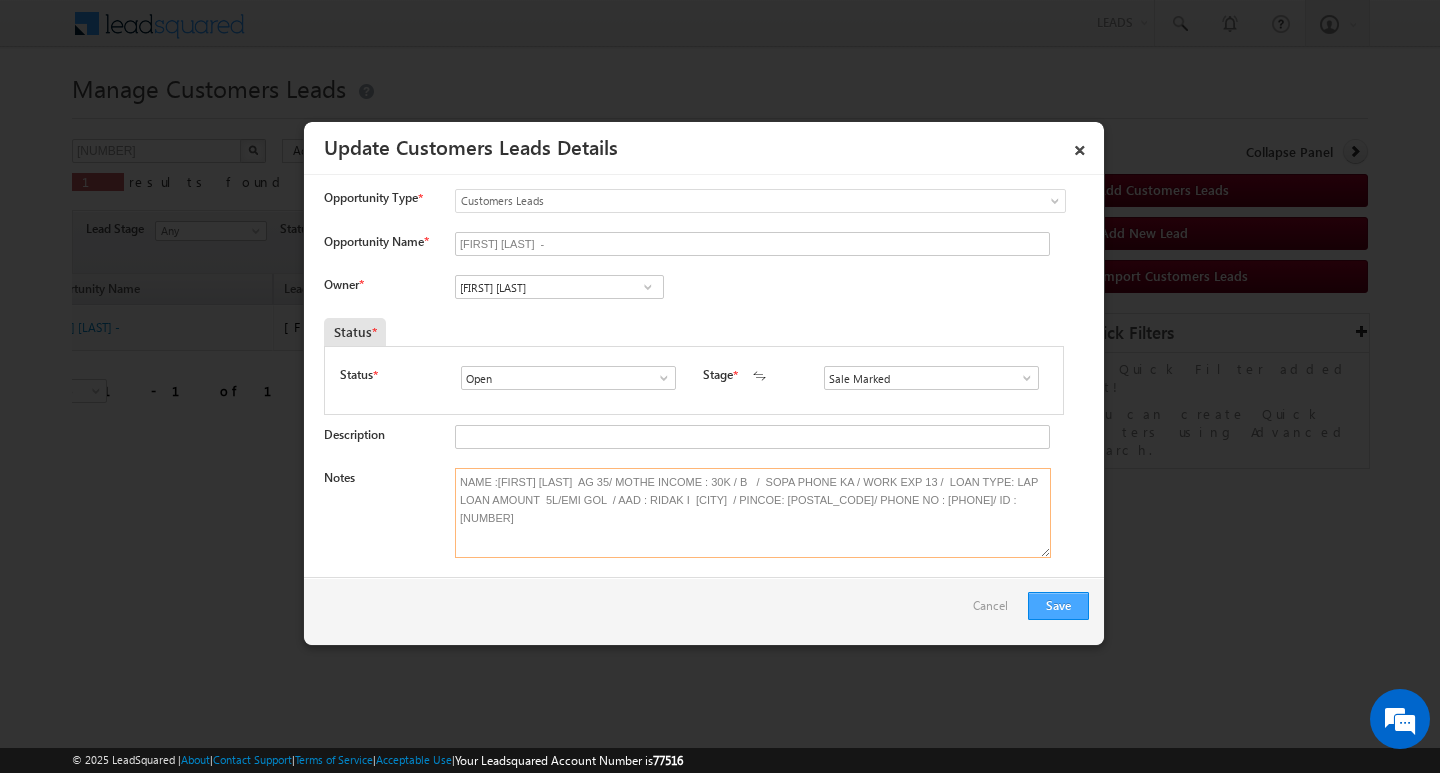 type on "NAME :[FIRST] [LAST]  AG 35/ MOTHE INCOME : 30K / B   /  SOPA PHONE KA / WORK EXP 13 /  LOAN TYPE: LAP  LOAN AMOUNT  5L/EMI GOL  / AAD : RIDAK I  [CITY]  / PINCOE: [POSTAL_CODE]/ PHONE NO : [PHONE]/ ID :[NUMBER]" 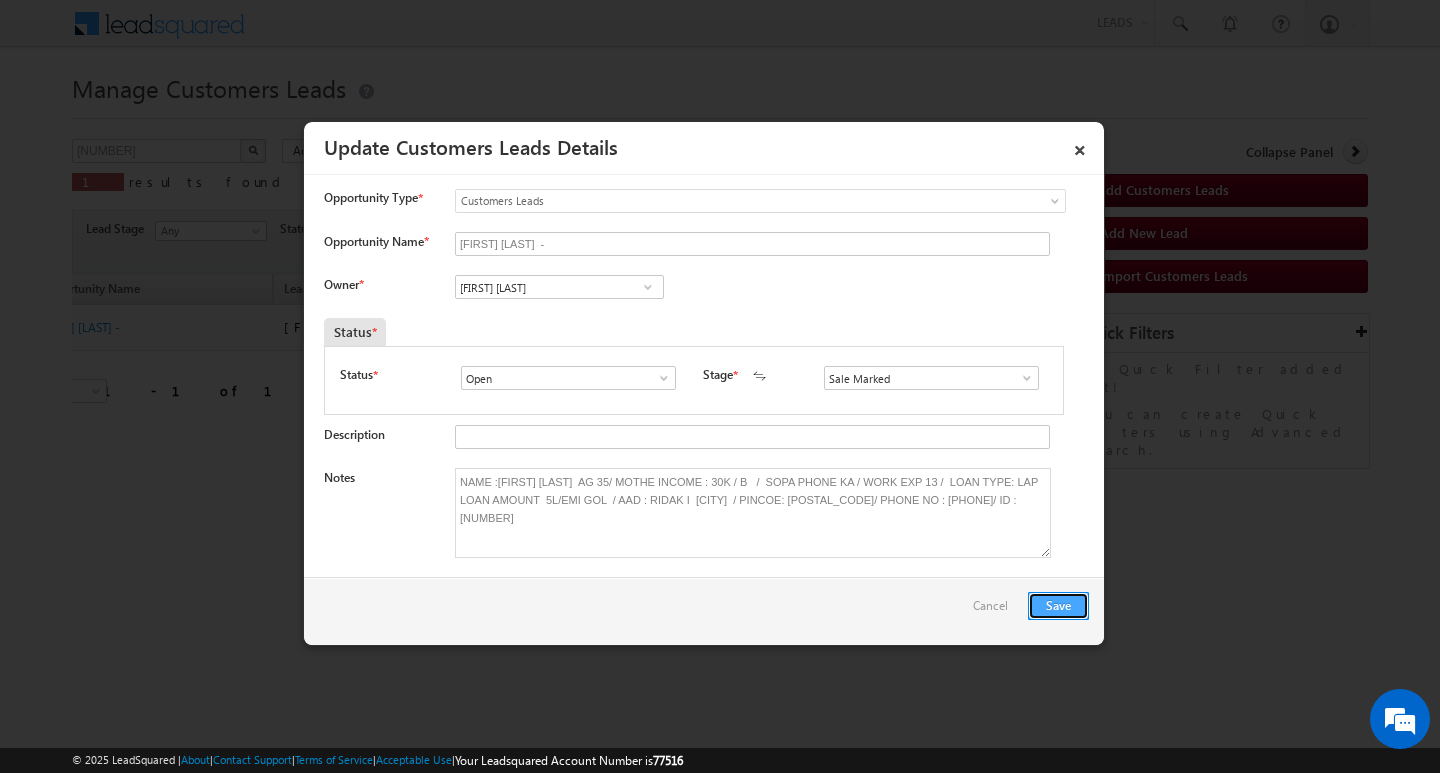 click on "Save" at bounding box center [1058, 606] 